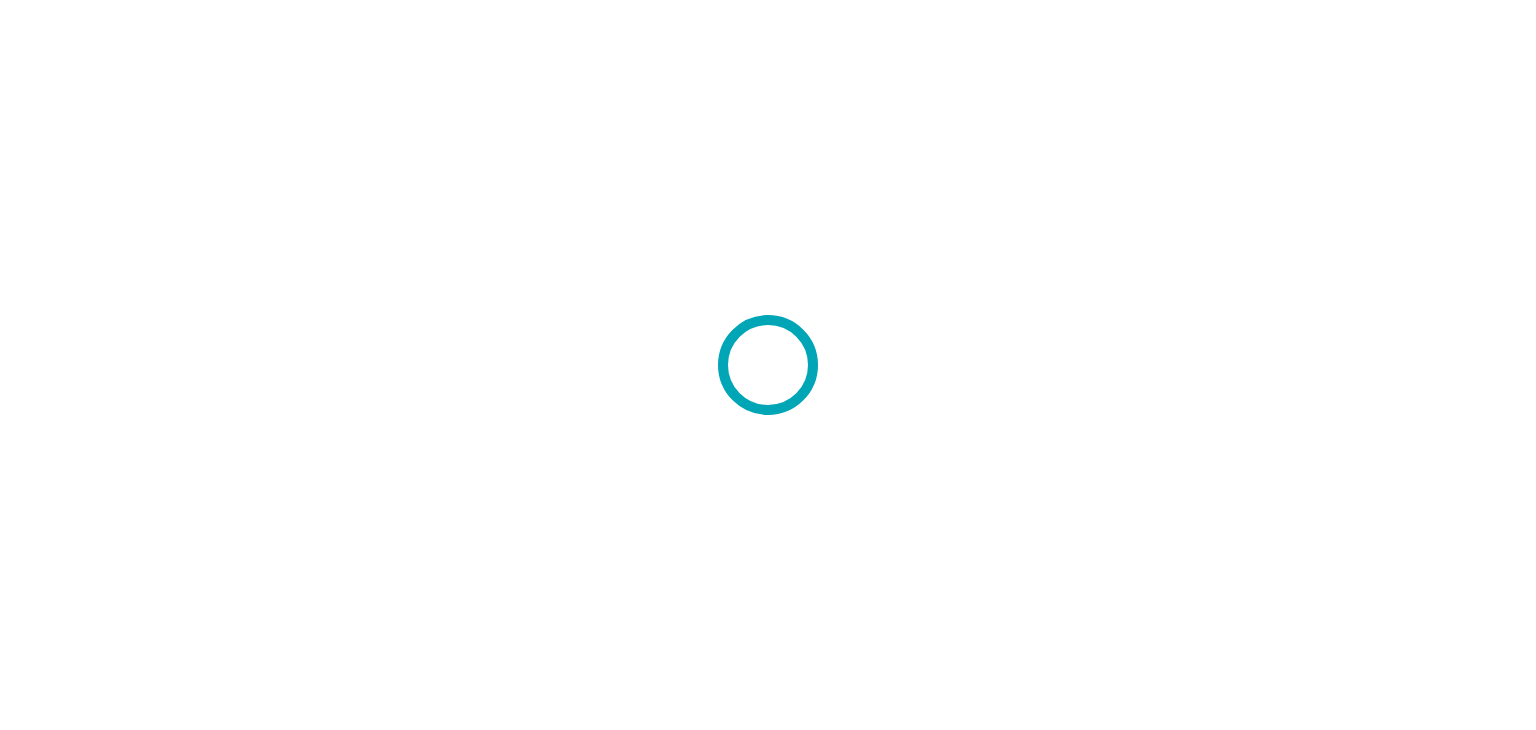 scroll, scrollTop: 0, scrollLeft: 0, axis: both 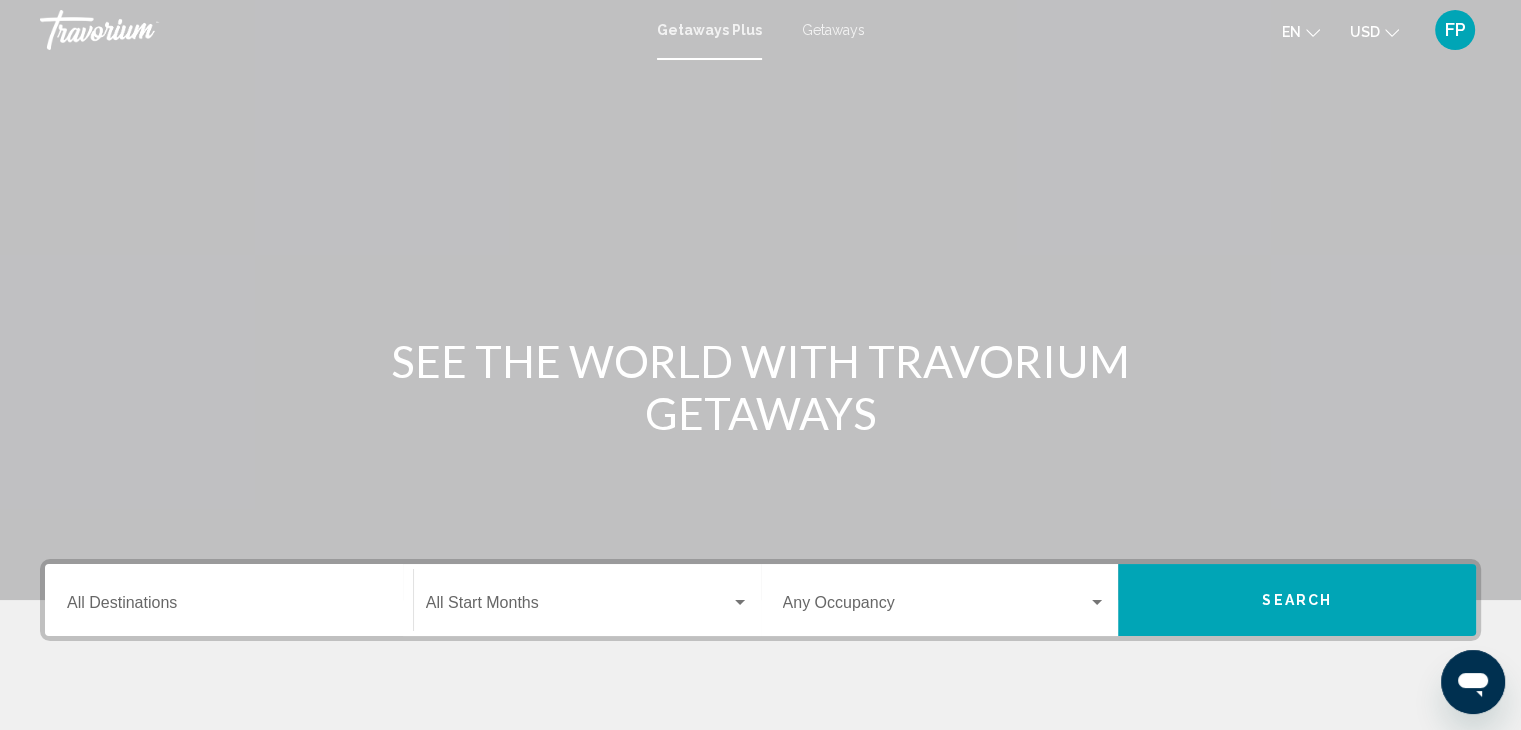 click on "Destination All Destinations" at bounding box center (229, 600) 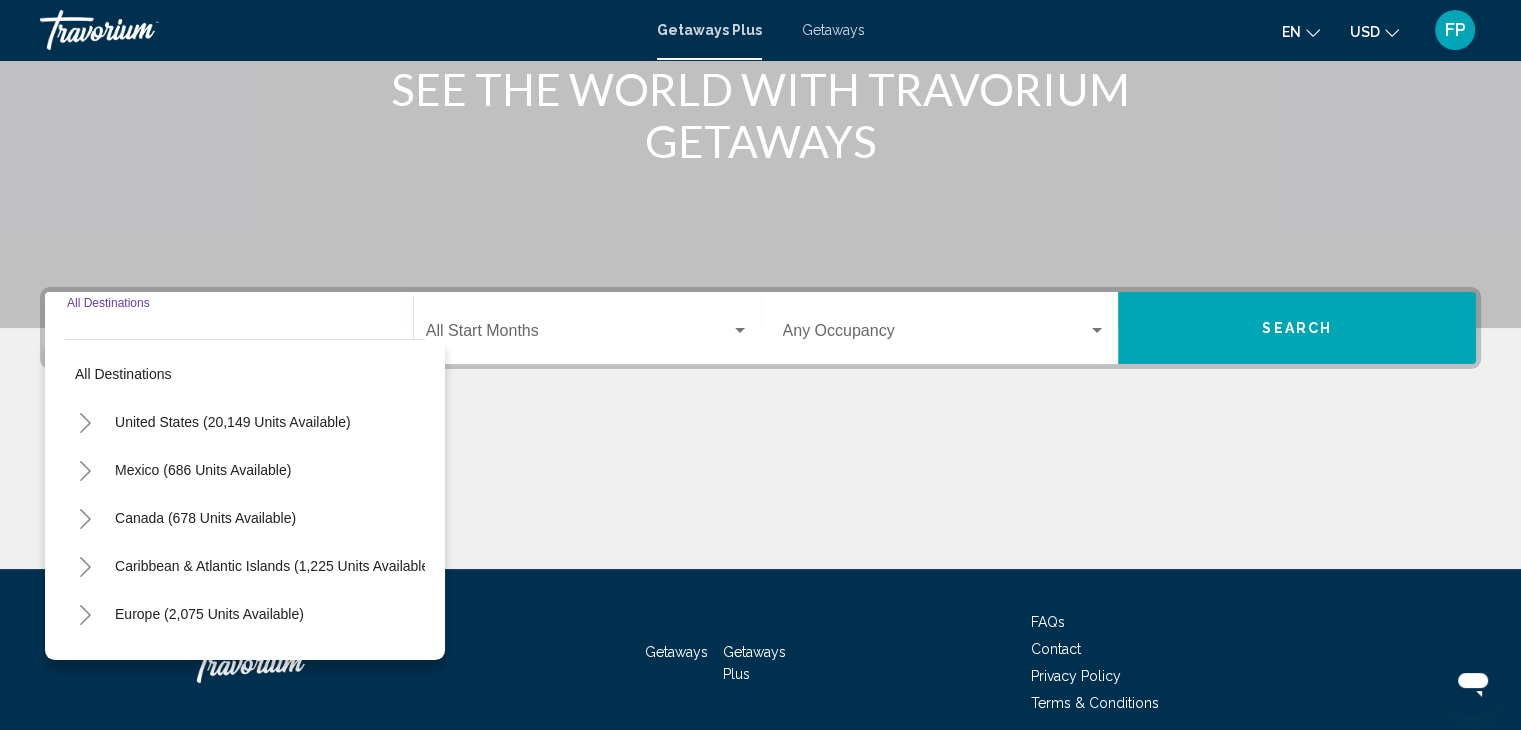 scroll, scrollTop: 356, scrollLeft: 0, axis: vertical 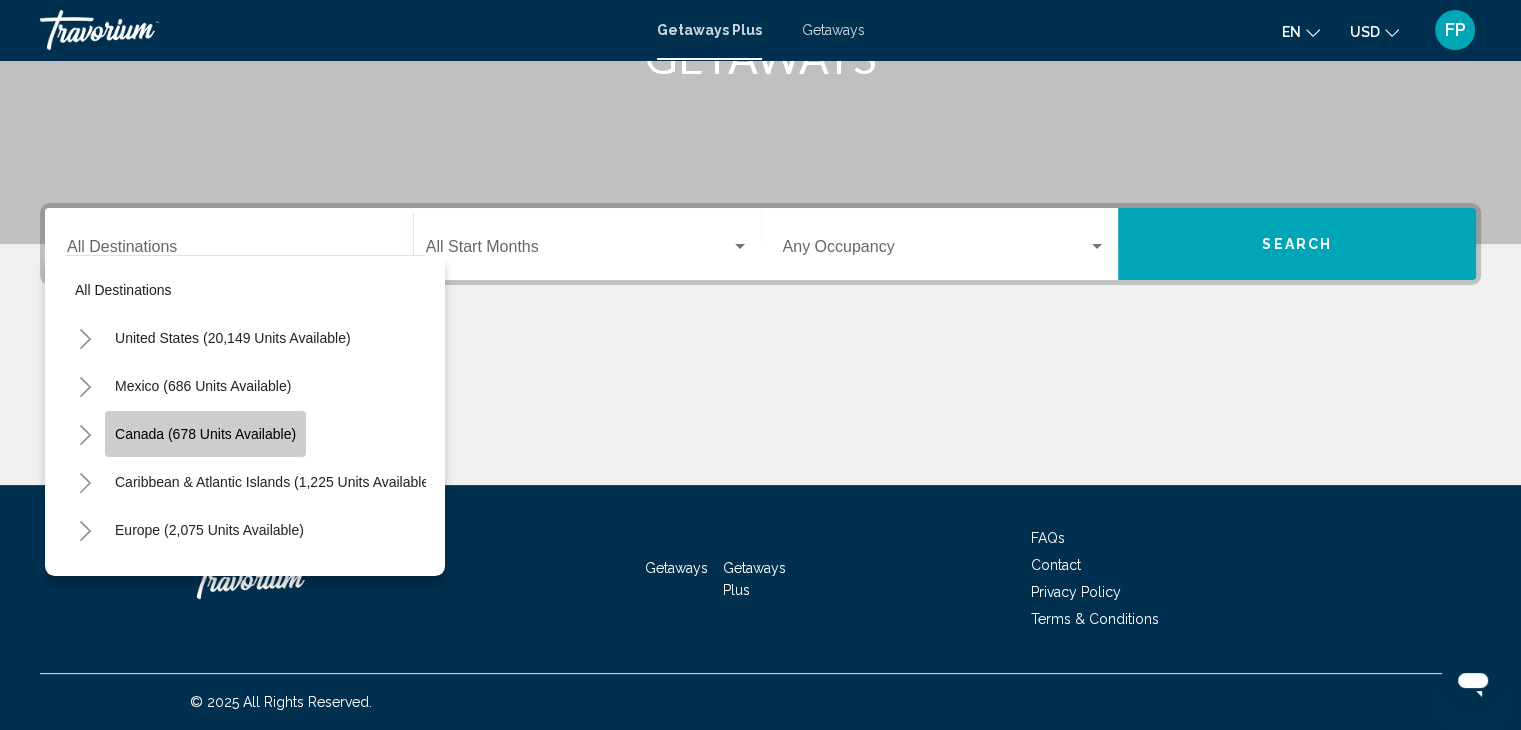 click on "Canada (678 units available)" 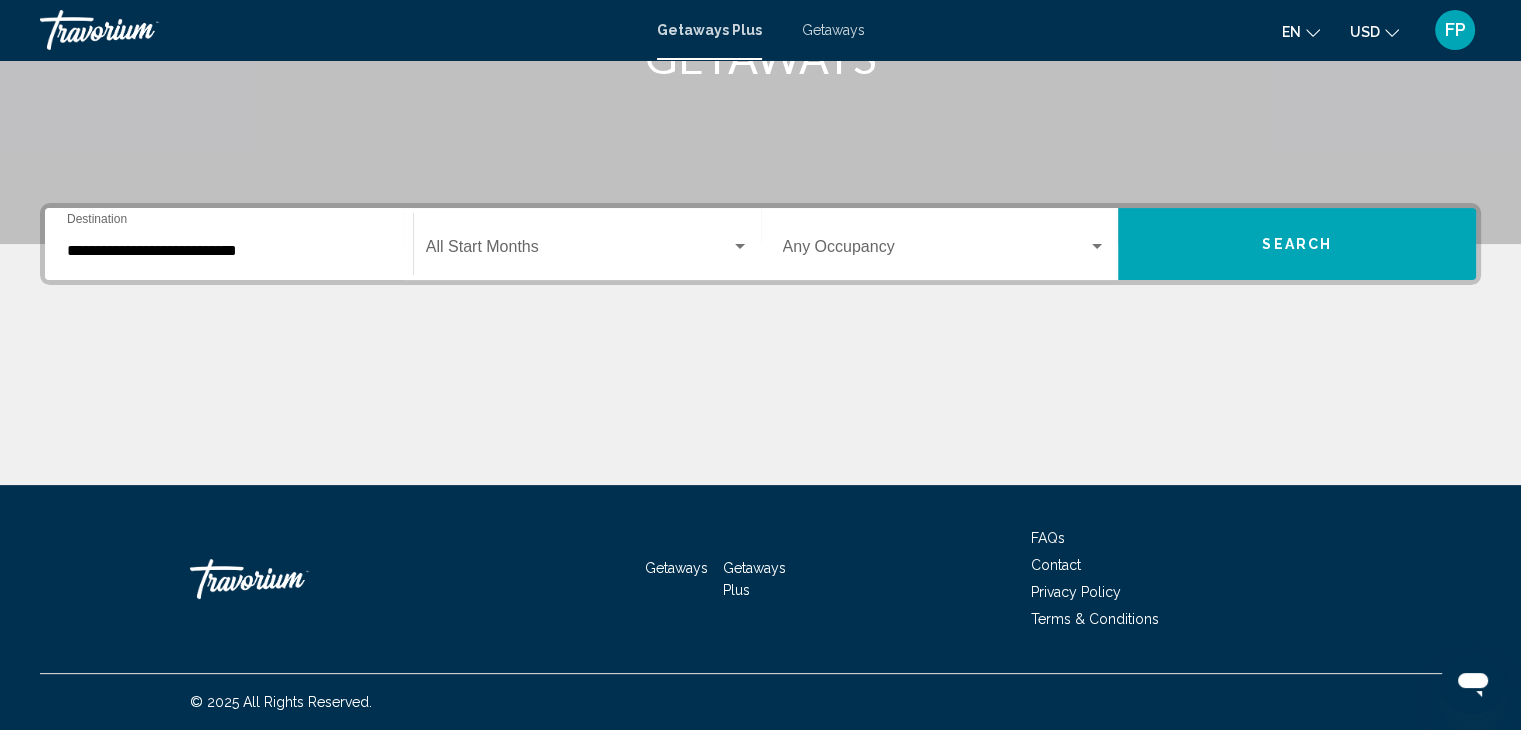 click on "**********" at bounding box center (229, 244) 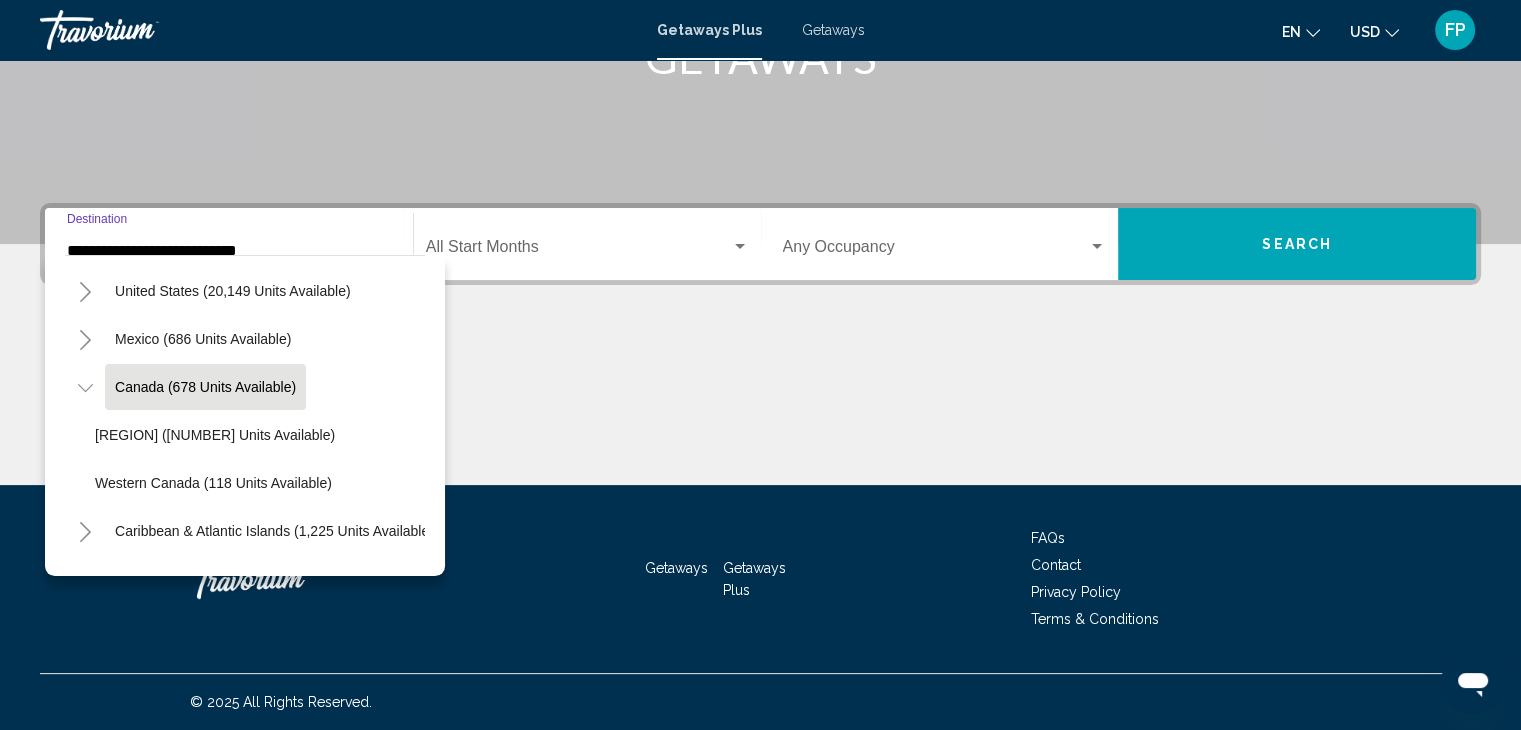 scroll, scrollTop: 50, scrollLeft: 0, axis: vertical 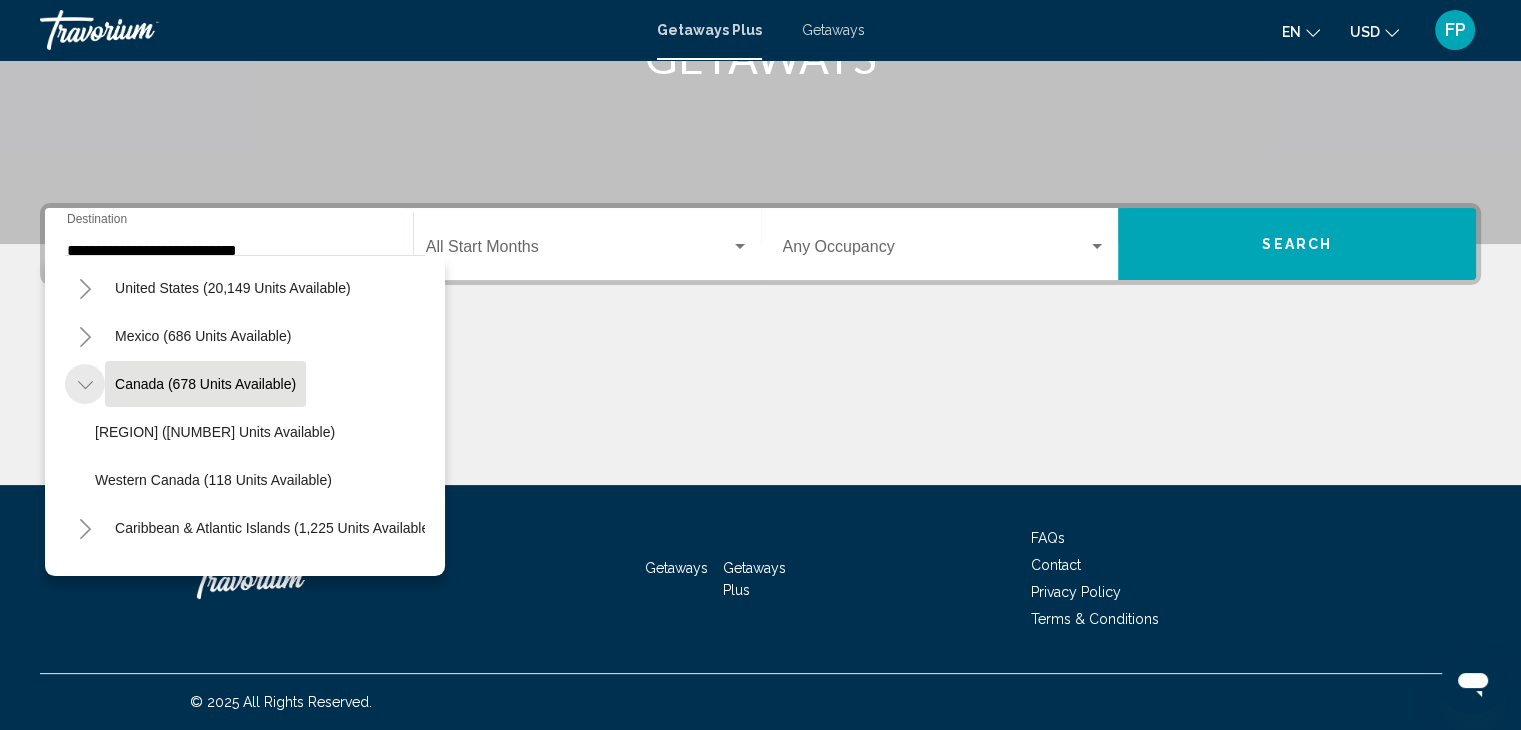 click 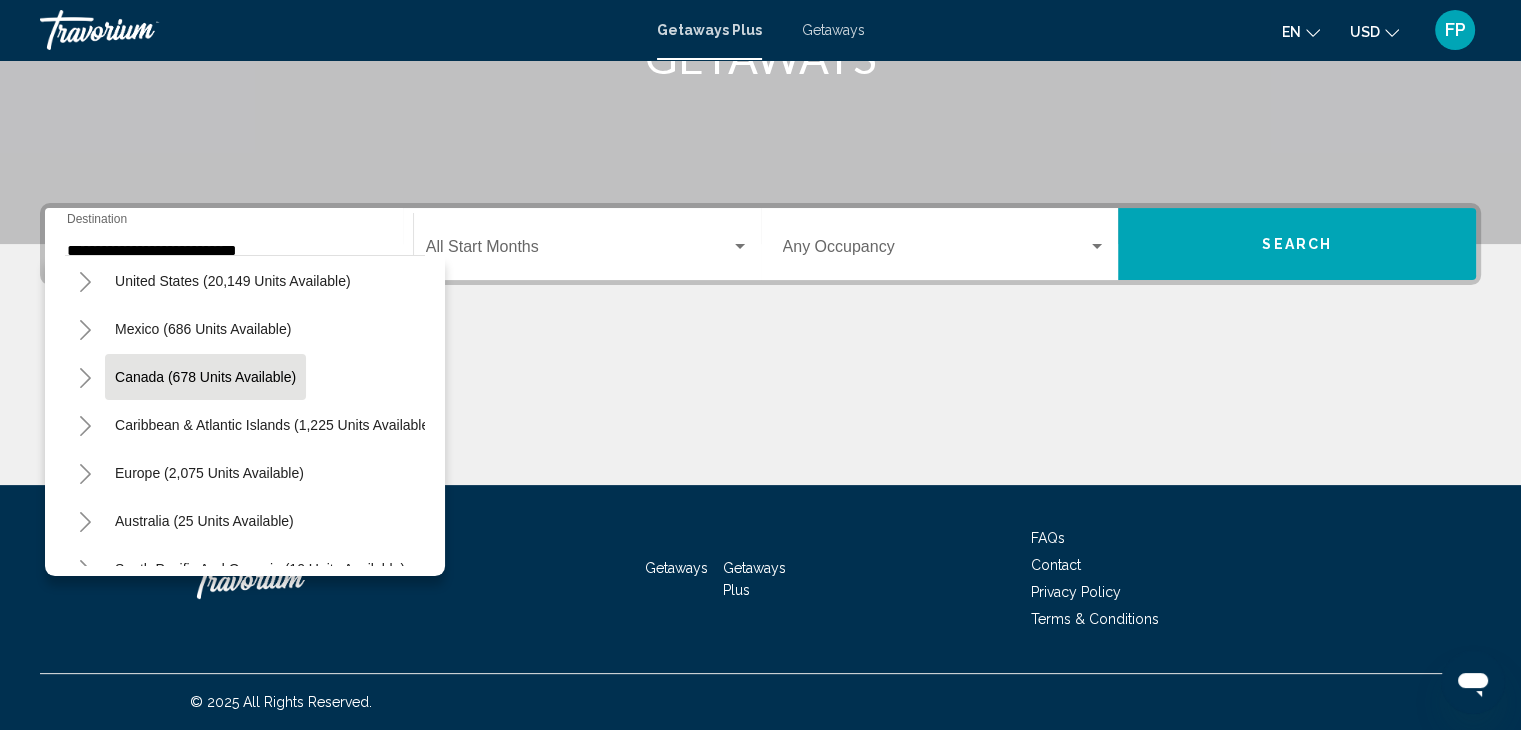 scroll, scrollTop: 51, scrollLeft: 0, axis: vertical 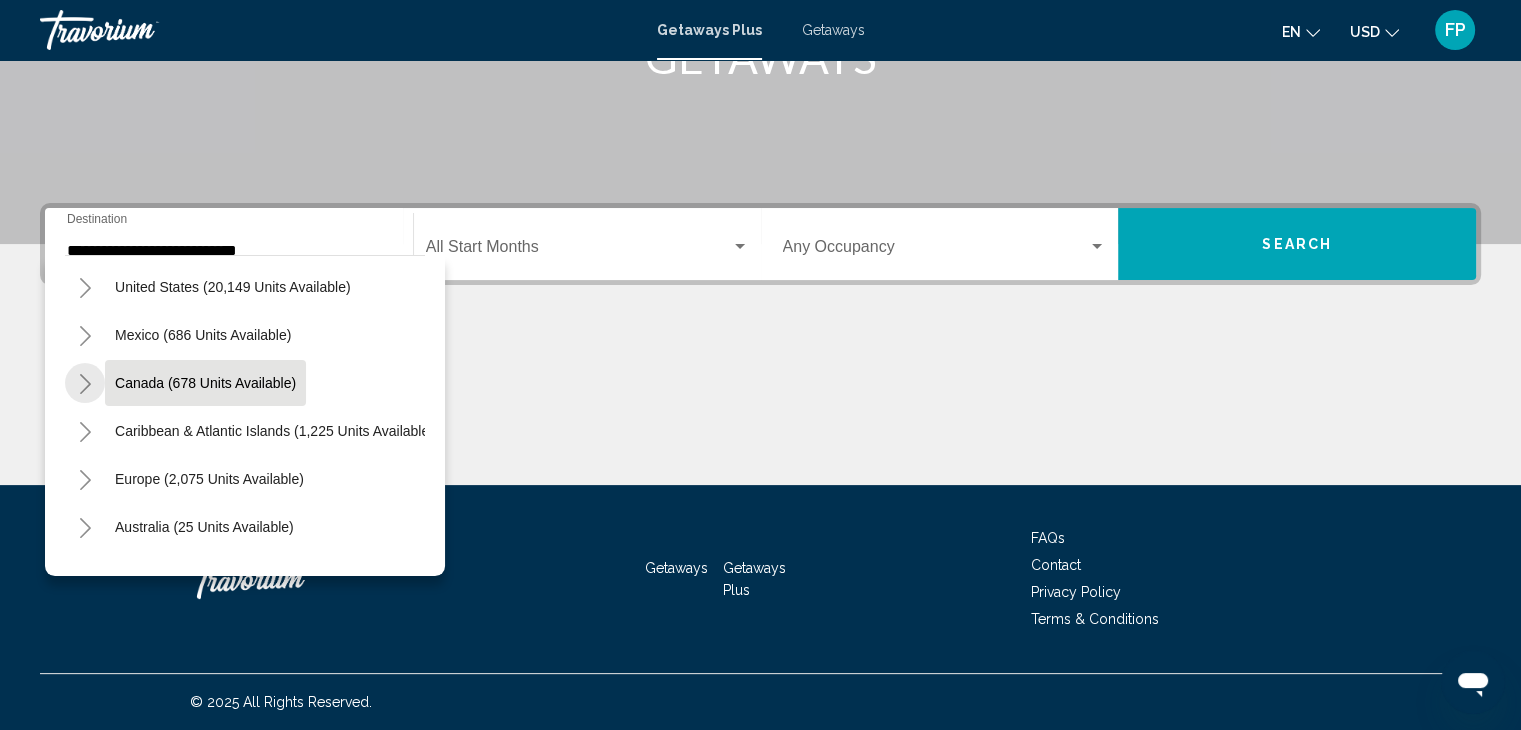 click 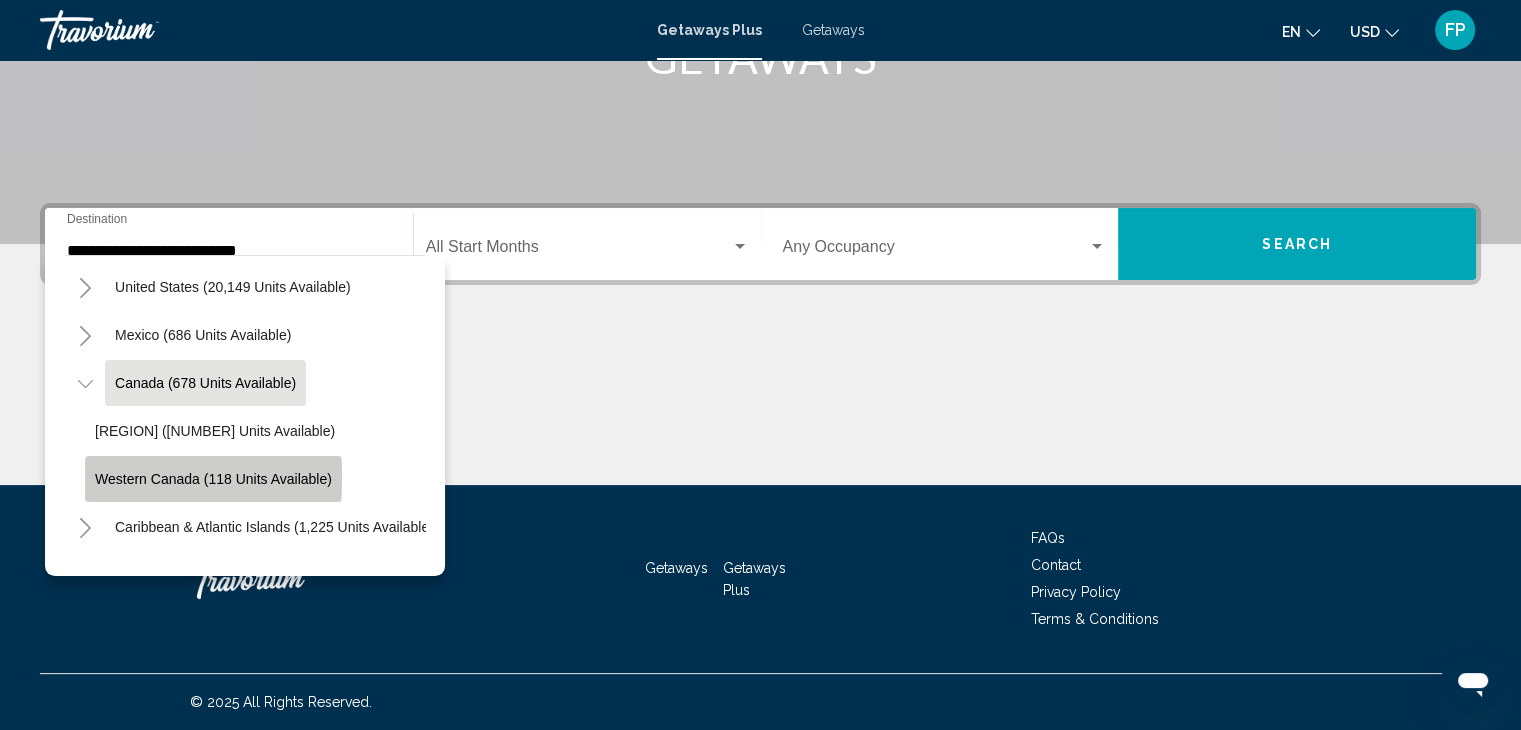 click on "Western Canada (118 units available)" 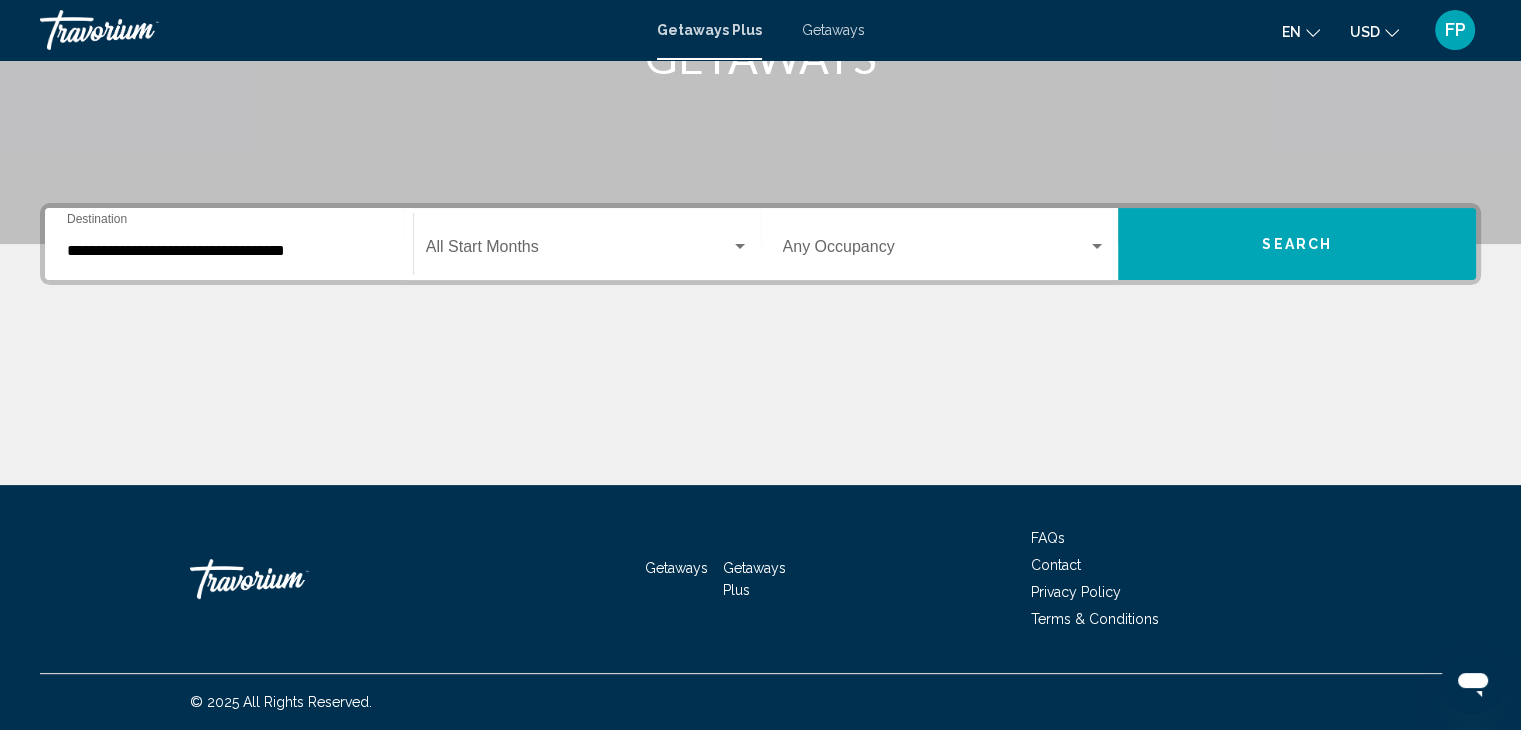 click on "Occupancy Any Occupancy" at bounding box center (945, 244) 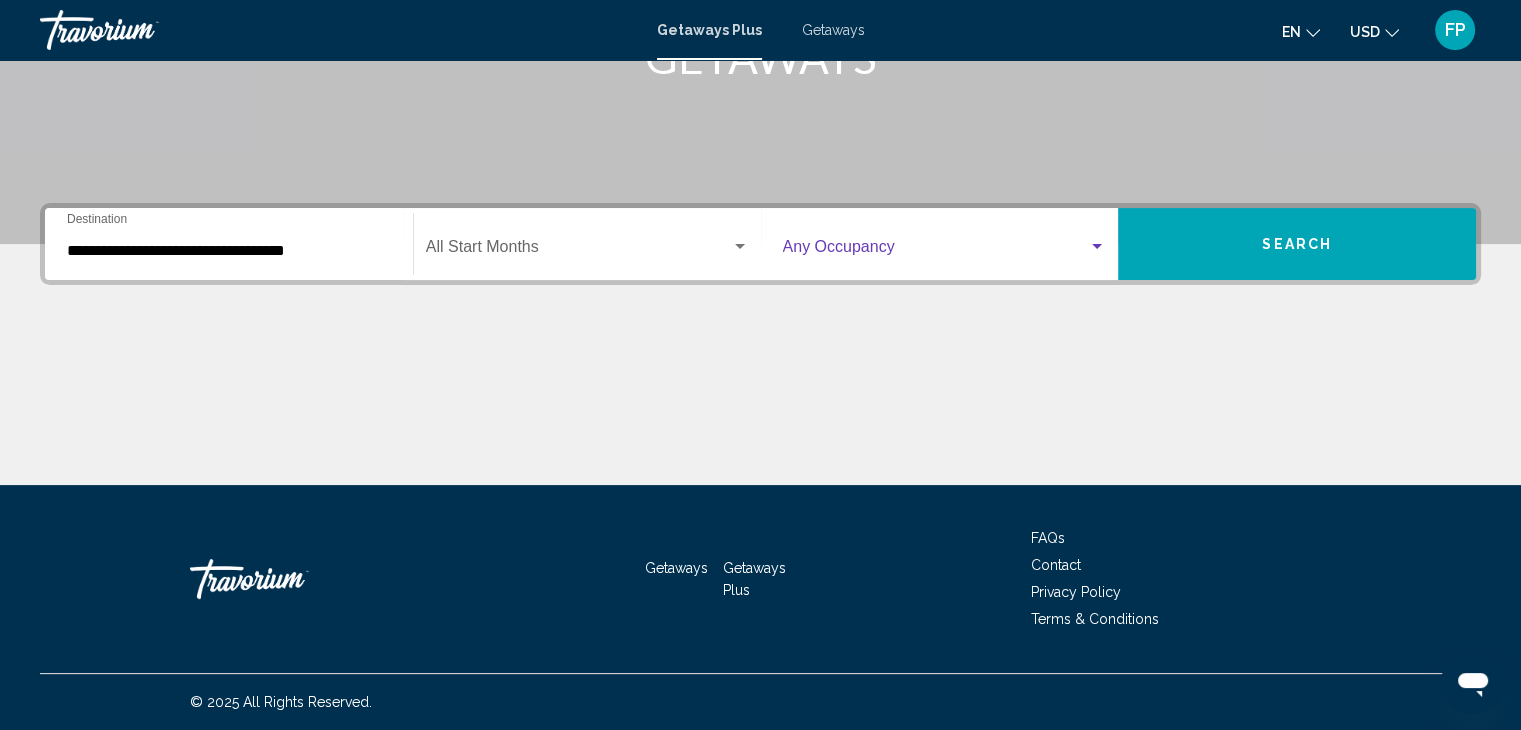 click at bounding box center [936, 251] 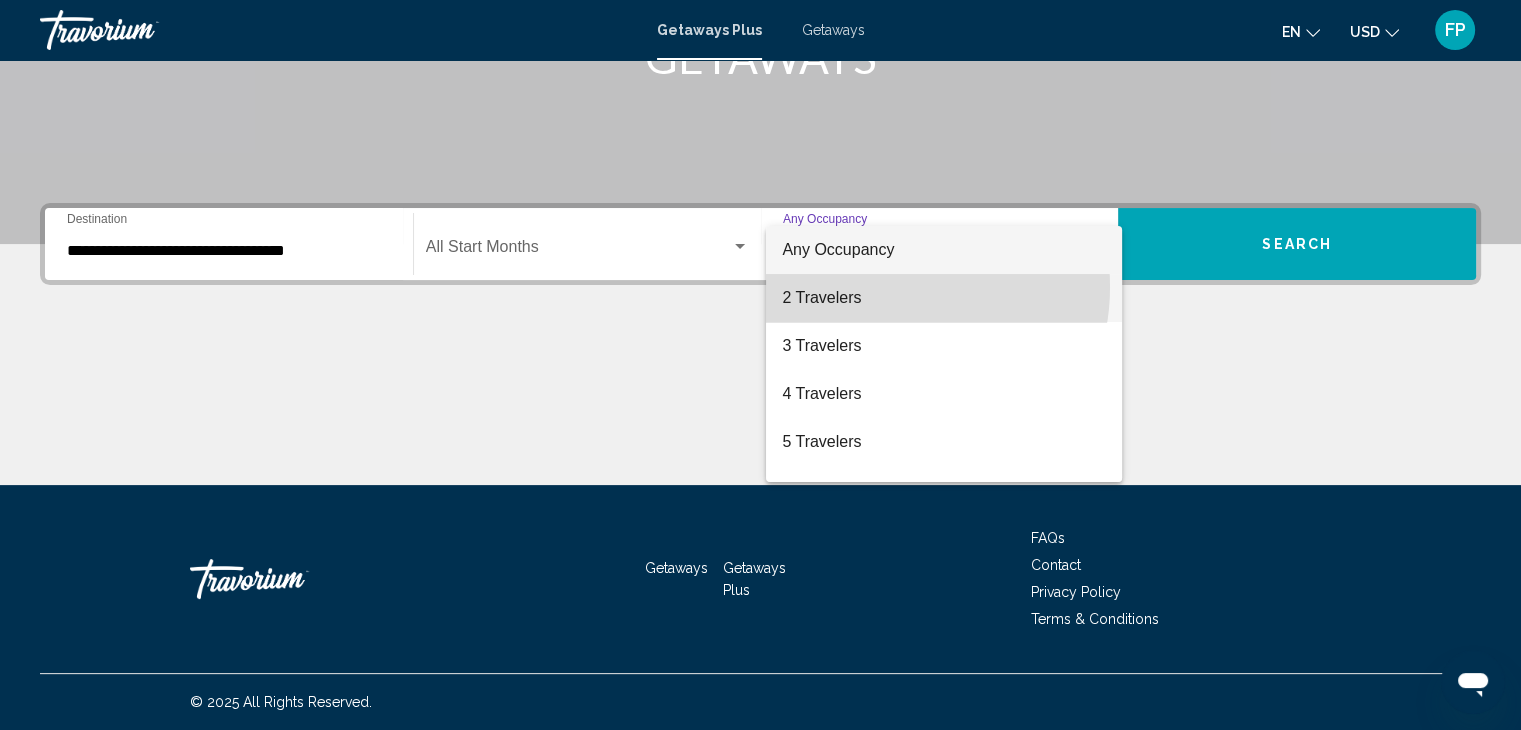 click on "2 Travelers" at bounding box center [944, 298] 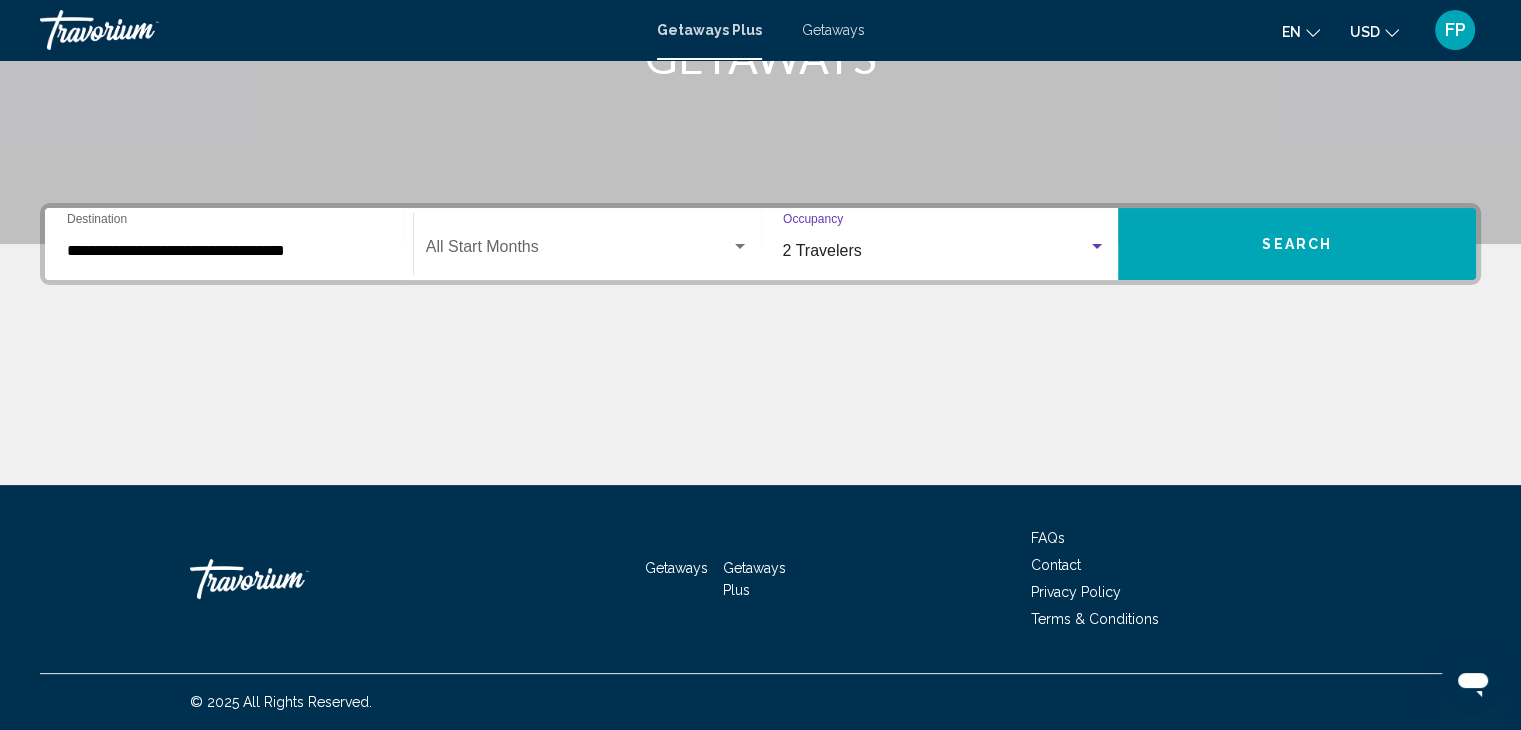 click on "Start Month All Start Months" 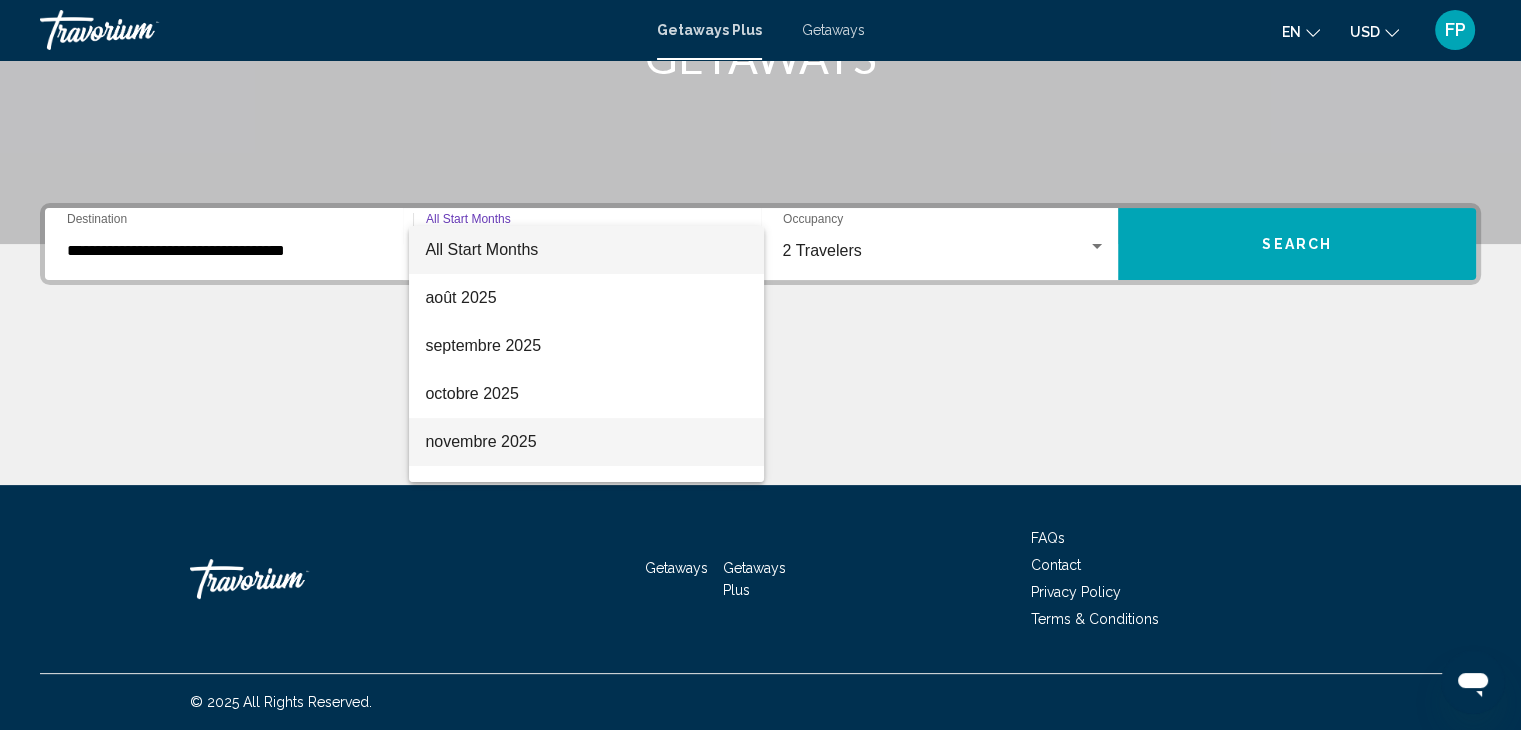click on "novembre 2025" at bounding box center [586, 442] 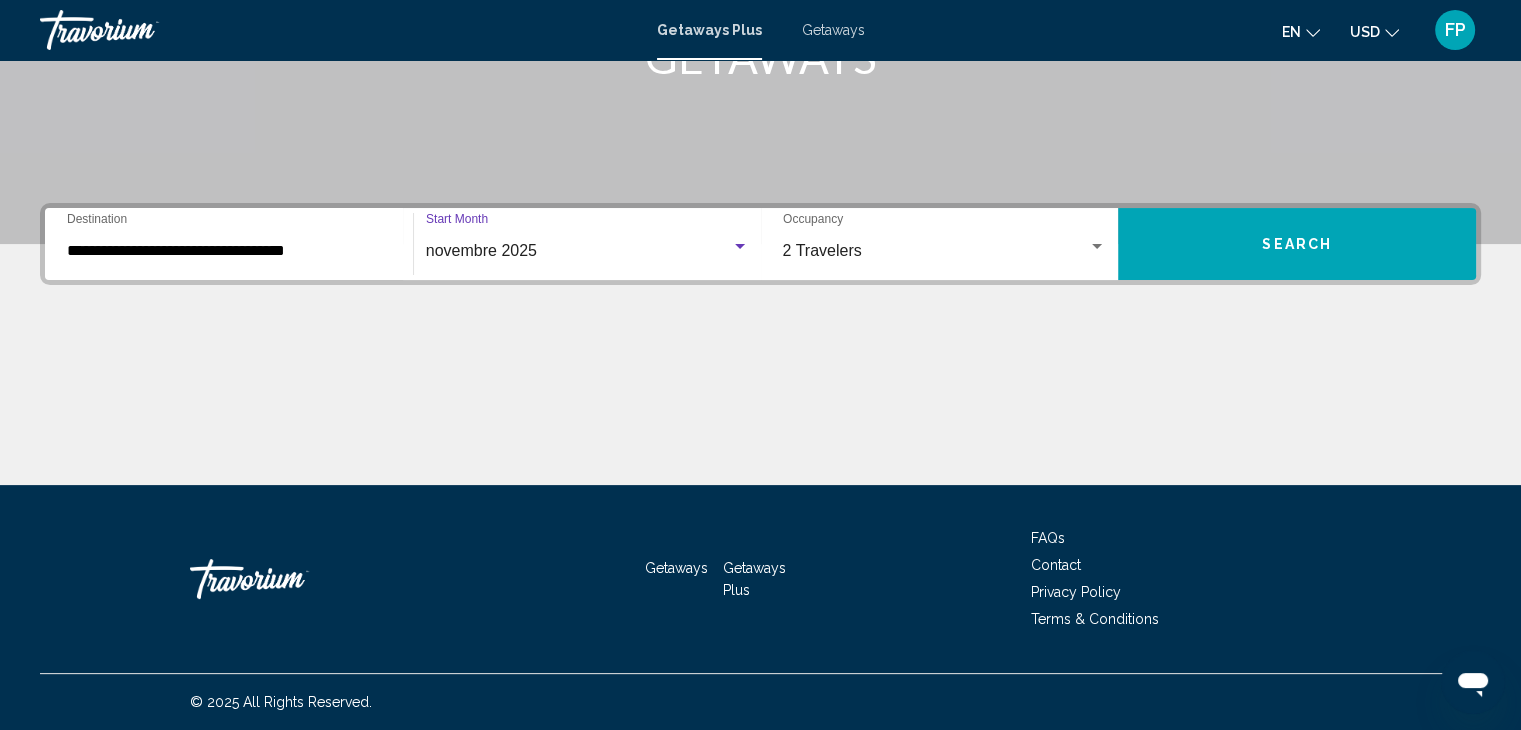 click on "Search" at bounding box center (1297, 244) 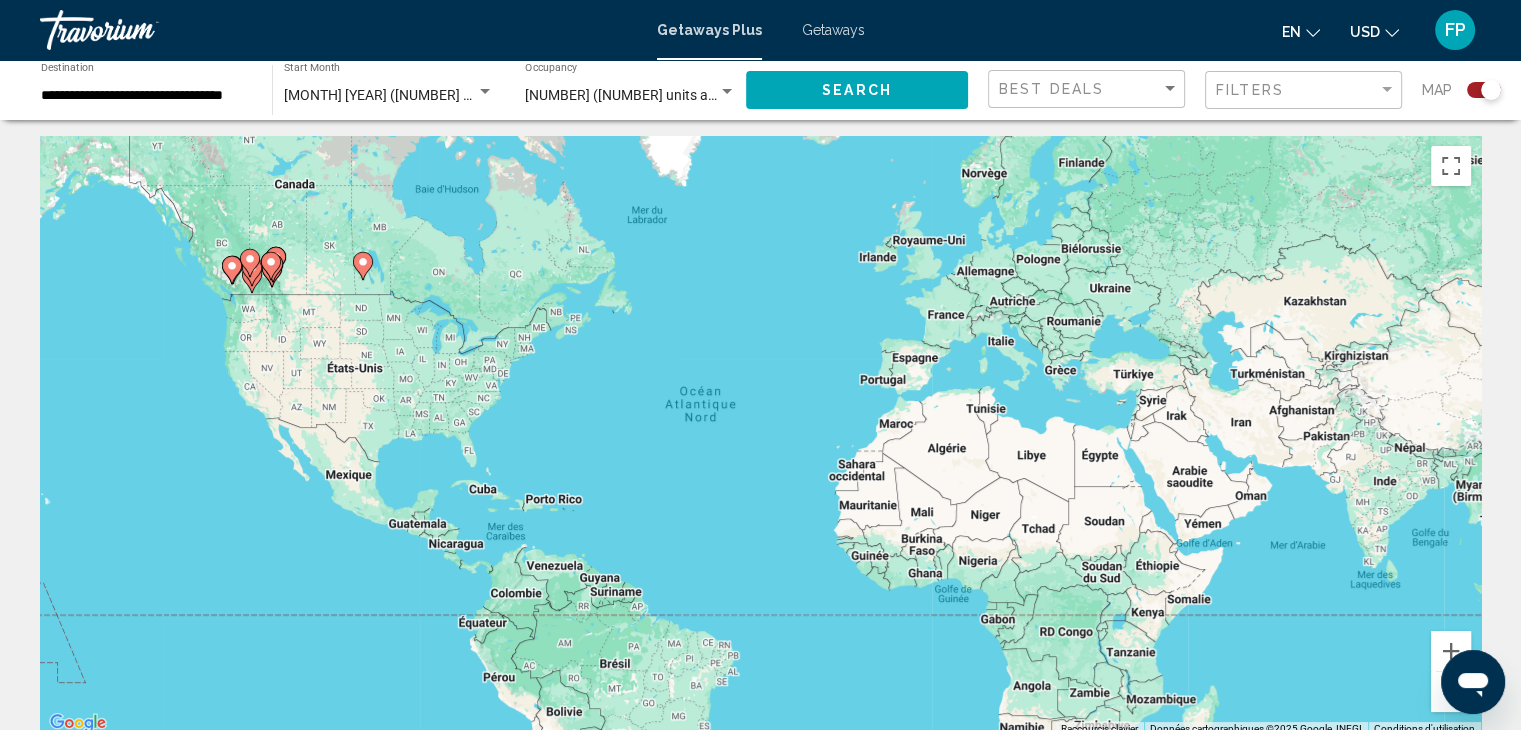 scroll, scrollTop: 0, scrollLeft: 0, axis: both 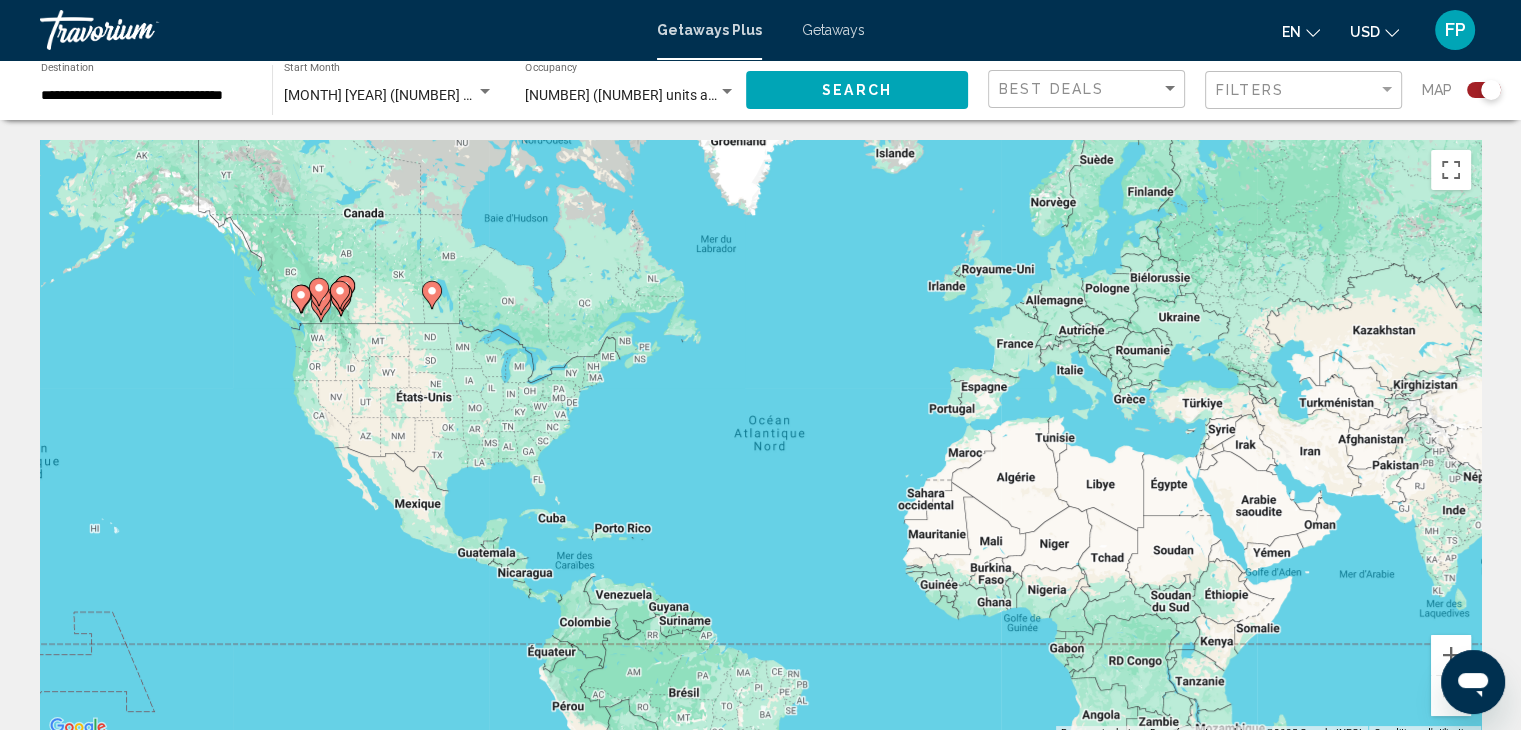 drag, startPoint x: 268, startPoint y: 274, endPoint x: 342, endPoint y: 302, distance: 79.12016 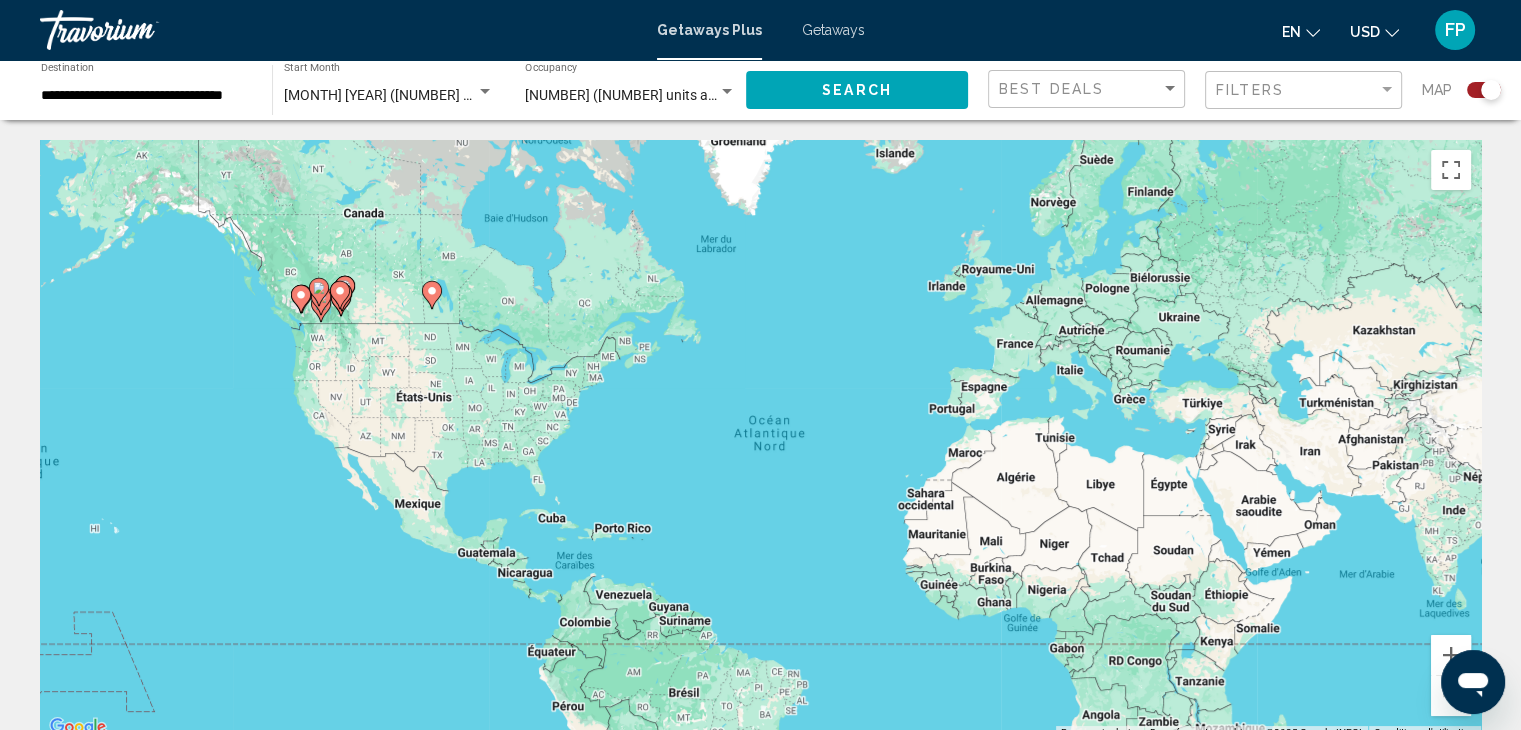 click 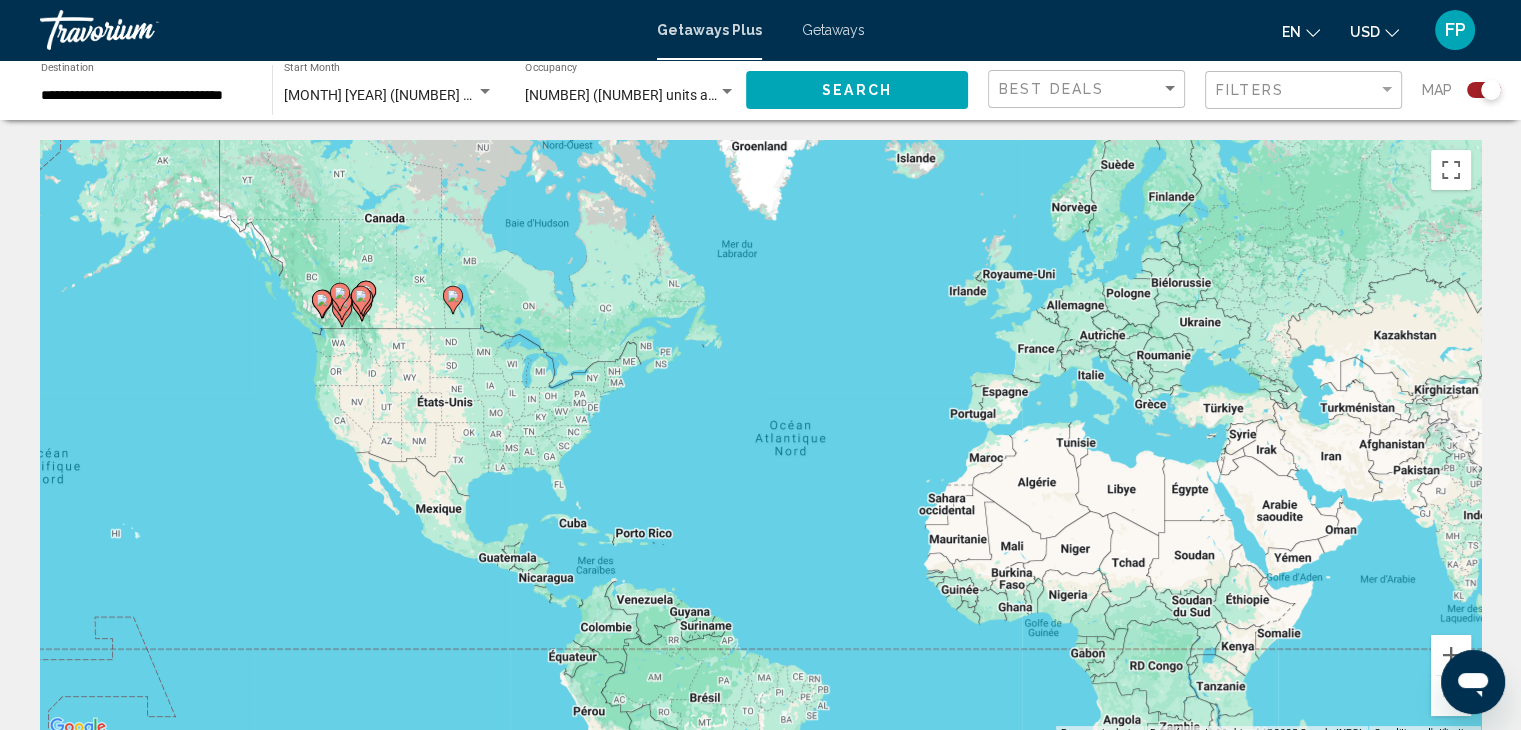 click 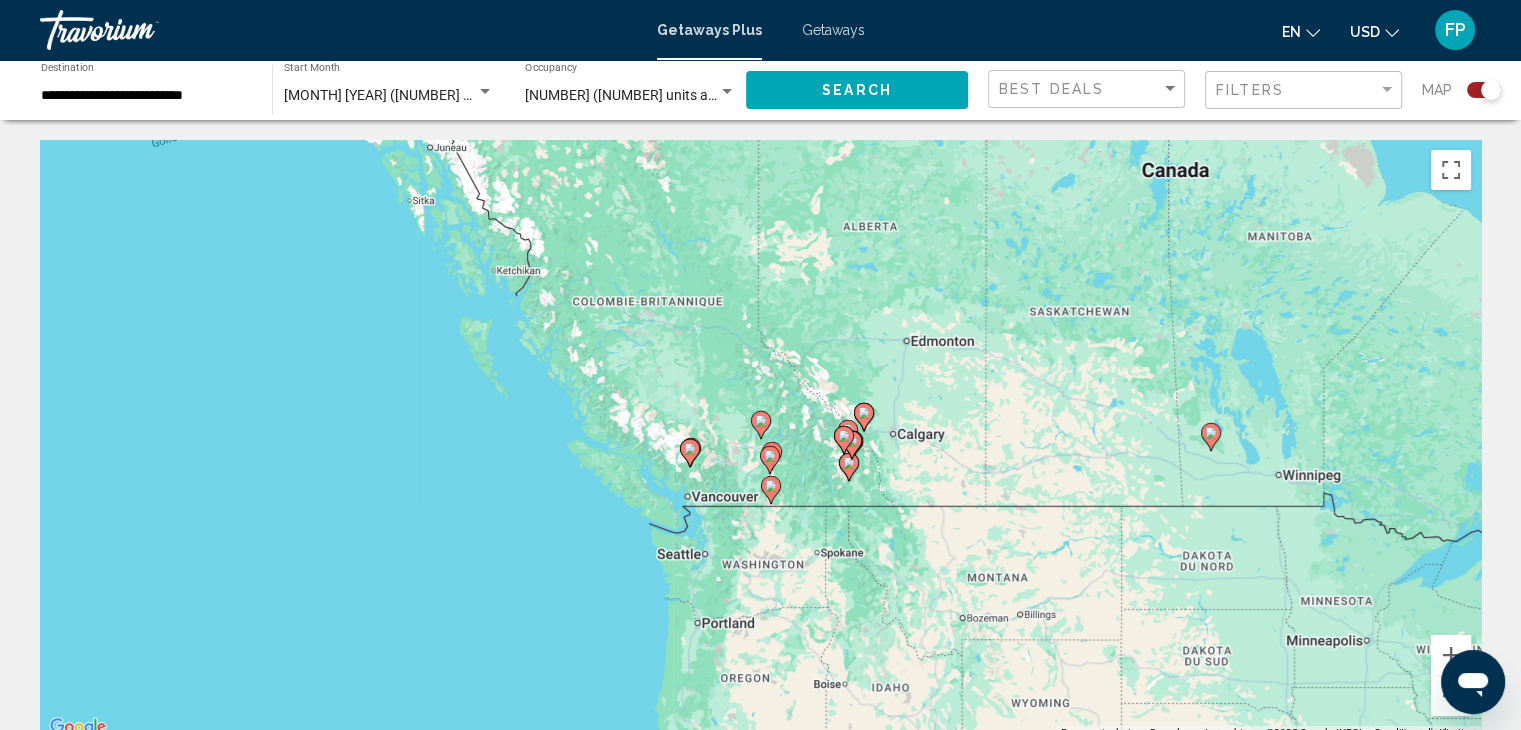 click on "Pour naviguer, appuyez sur les touches fléchées.  Pour activer le glissement avec le clavier, appuyez sur Alt+Entrée. Une fois ce mode activé, utilisez les touches fléchées pour déplacer le repère. Pour valider le déplacement, appuyez sur Entrée. Pour annuler, appuyez sur Échap." at bounding box center (760, 440) 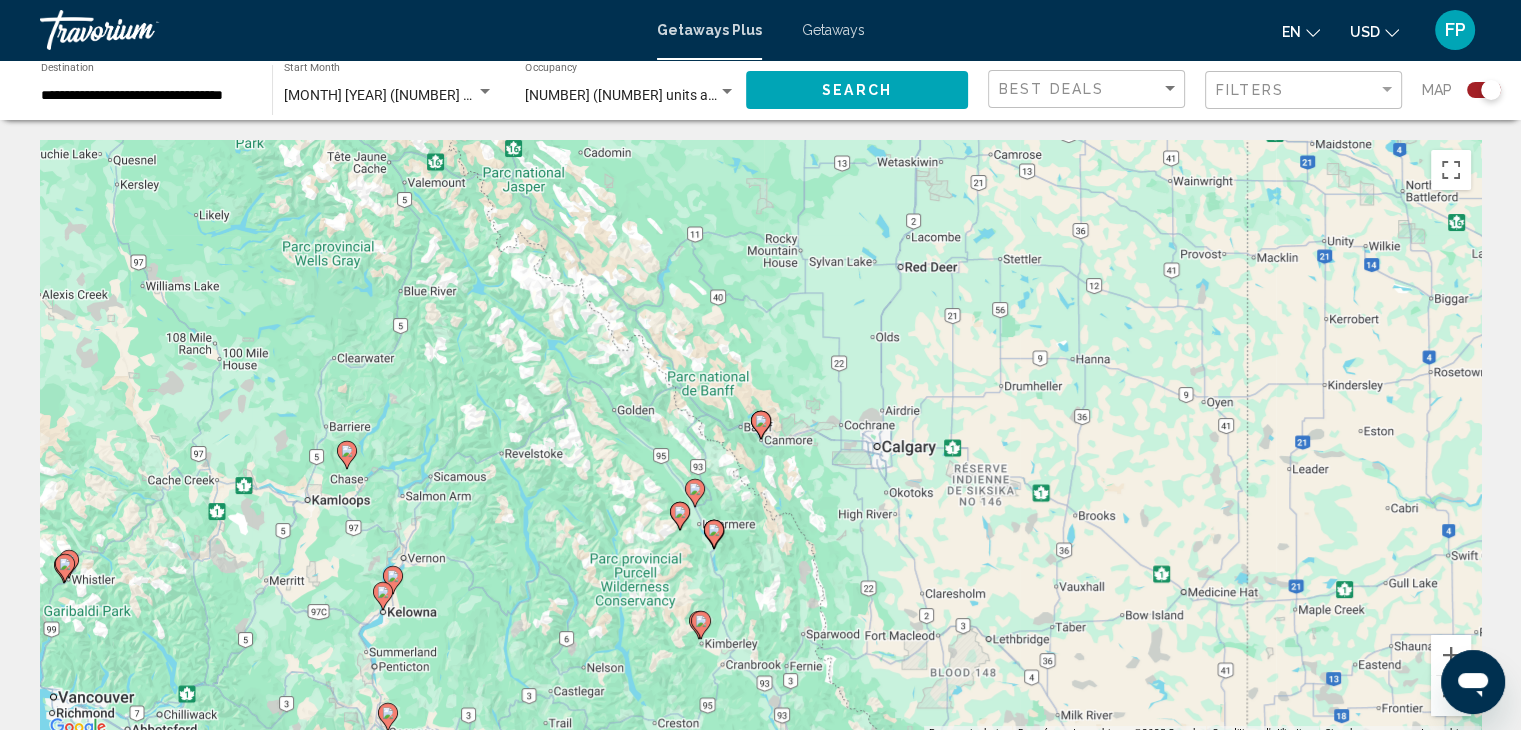 click on "Pour activer le glissement avec le clavier, appuyez sur Alt+Entrée. Une fois ce mode activé, utilisez les touches fléchées pour déplacer le repère. Pour valider le déplacement, appuyez sur Entrée. Pour annuler, appuyez sur Échap." at bounding box center [760, 440] 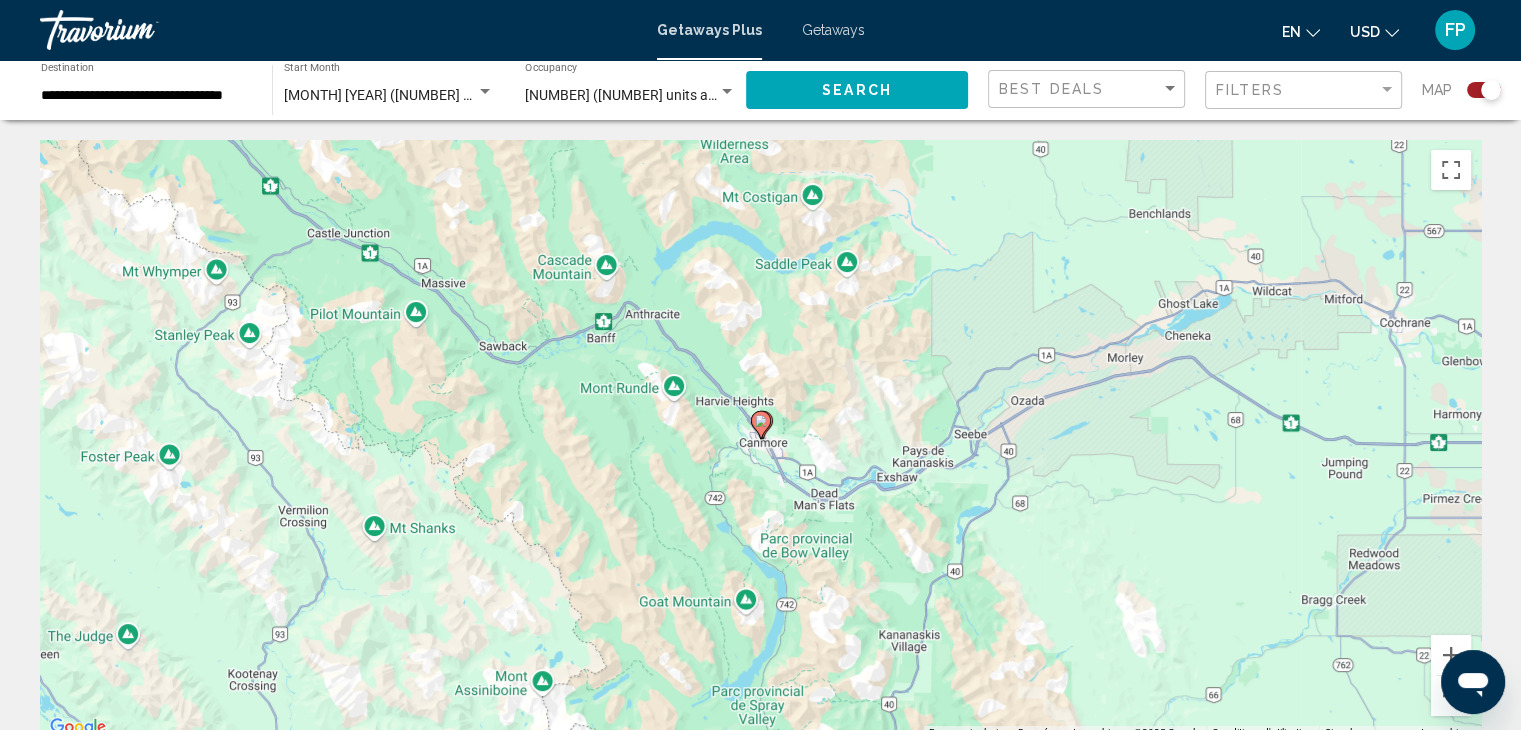 click 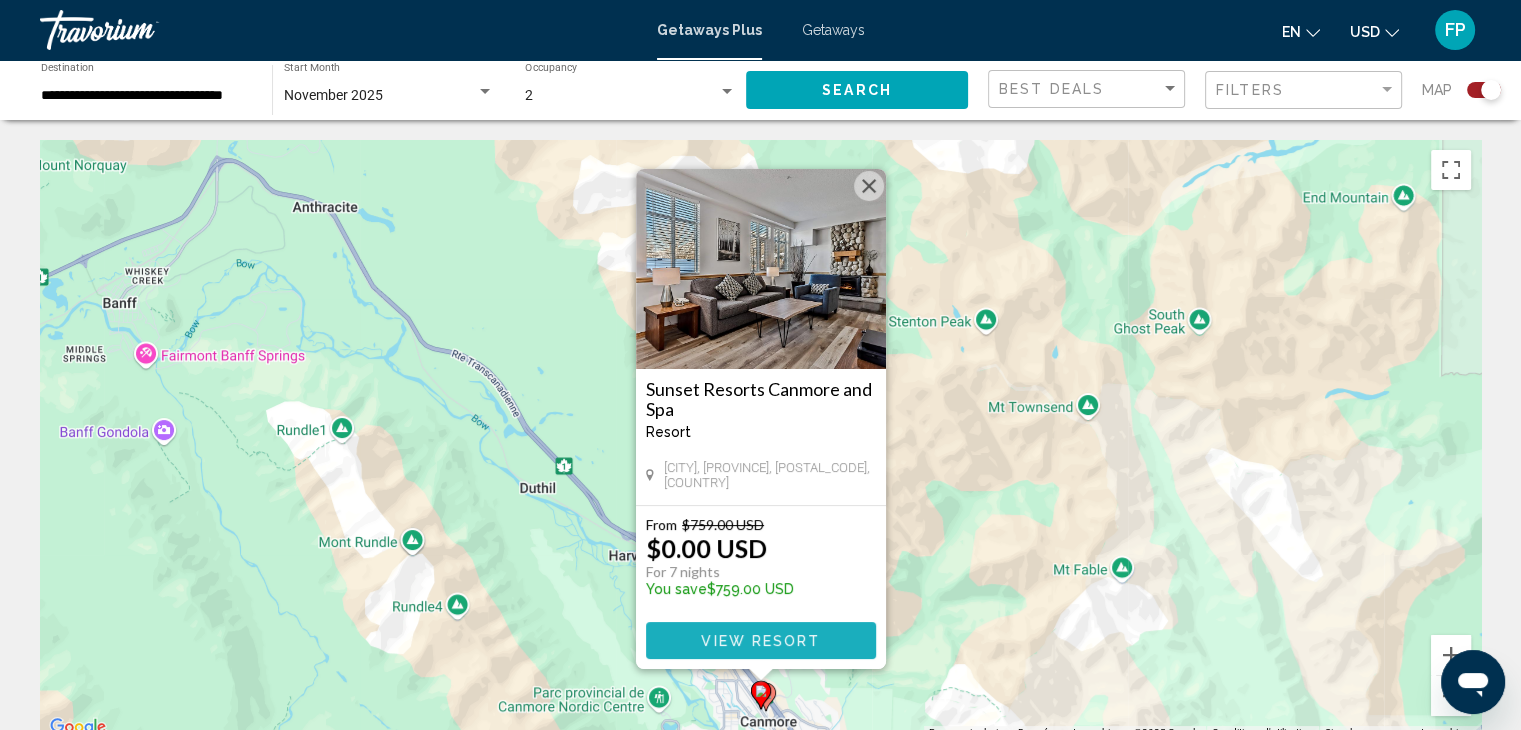 click on "View Resort" at bounding box center [760, 641] 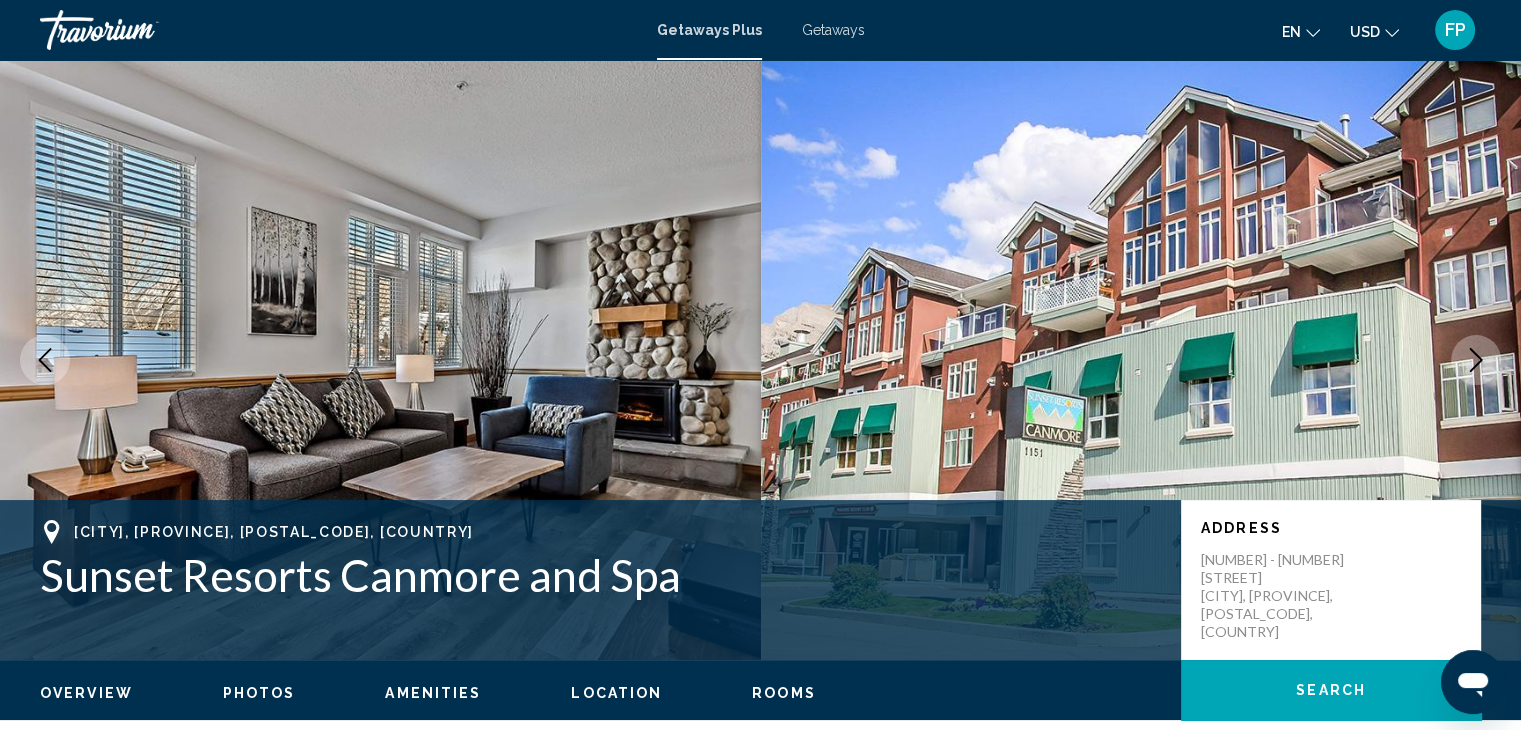 scroll, scrollTop: 0, scrollLeft: 0, axis: both 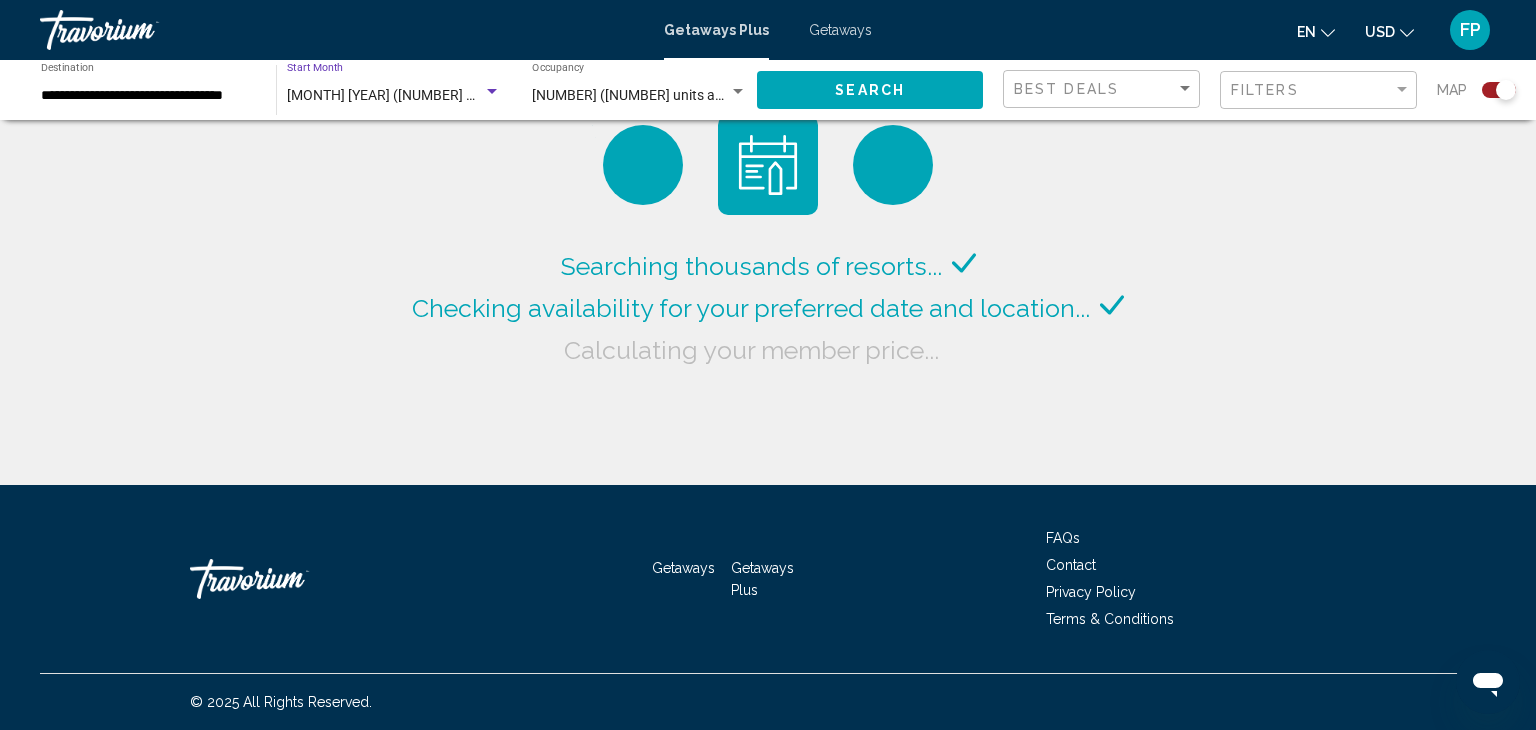 click at bounding box center (492, 92) 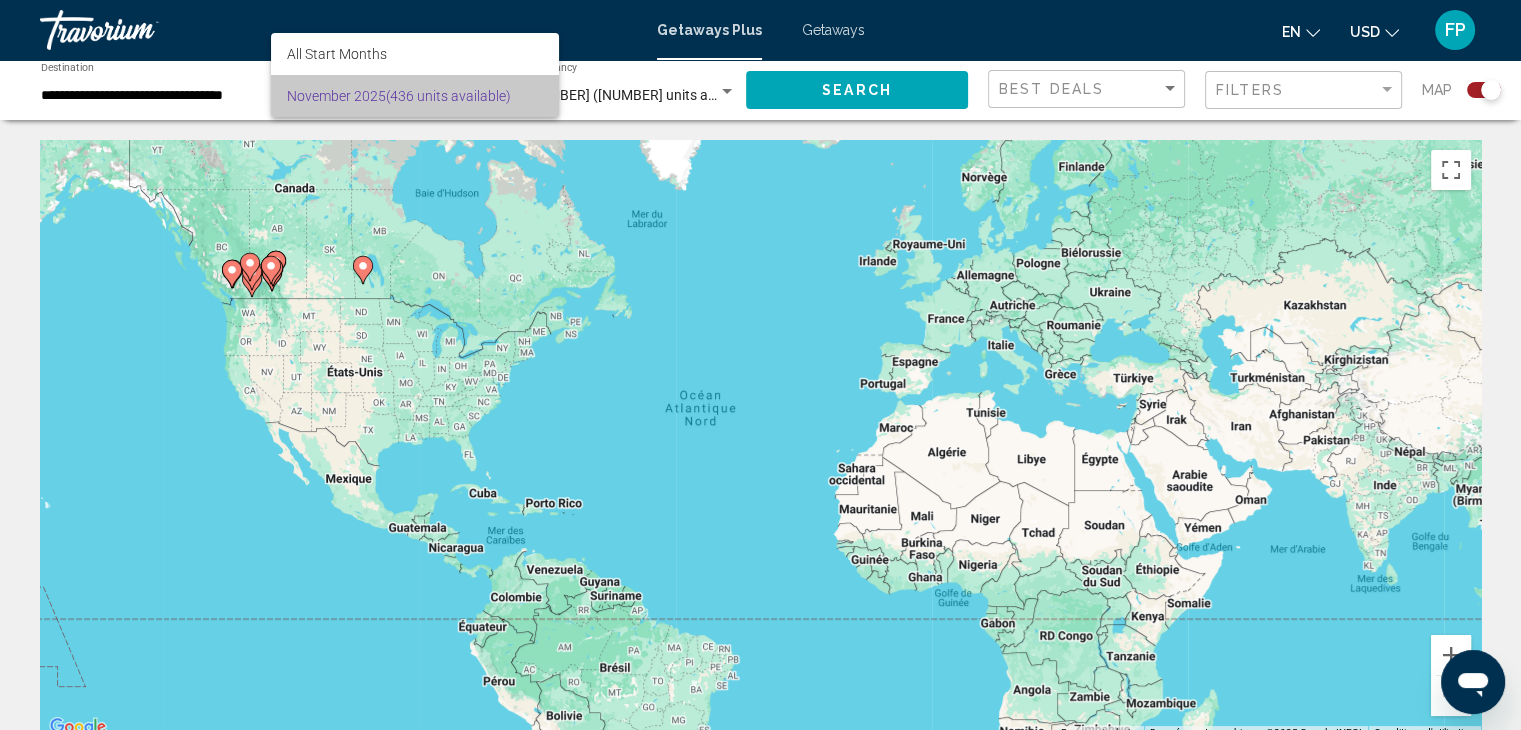 click on "[MONTH] [YEAR] ([NUMBER] units available)" at bounding box center (415, 96) 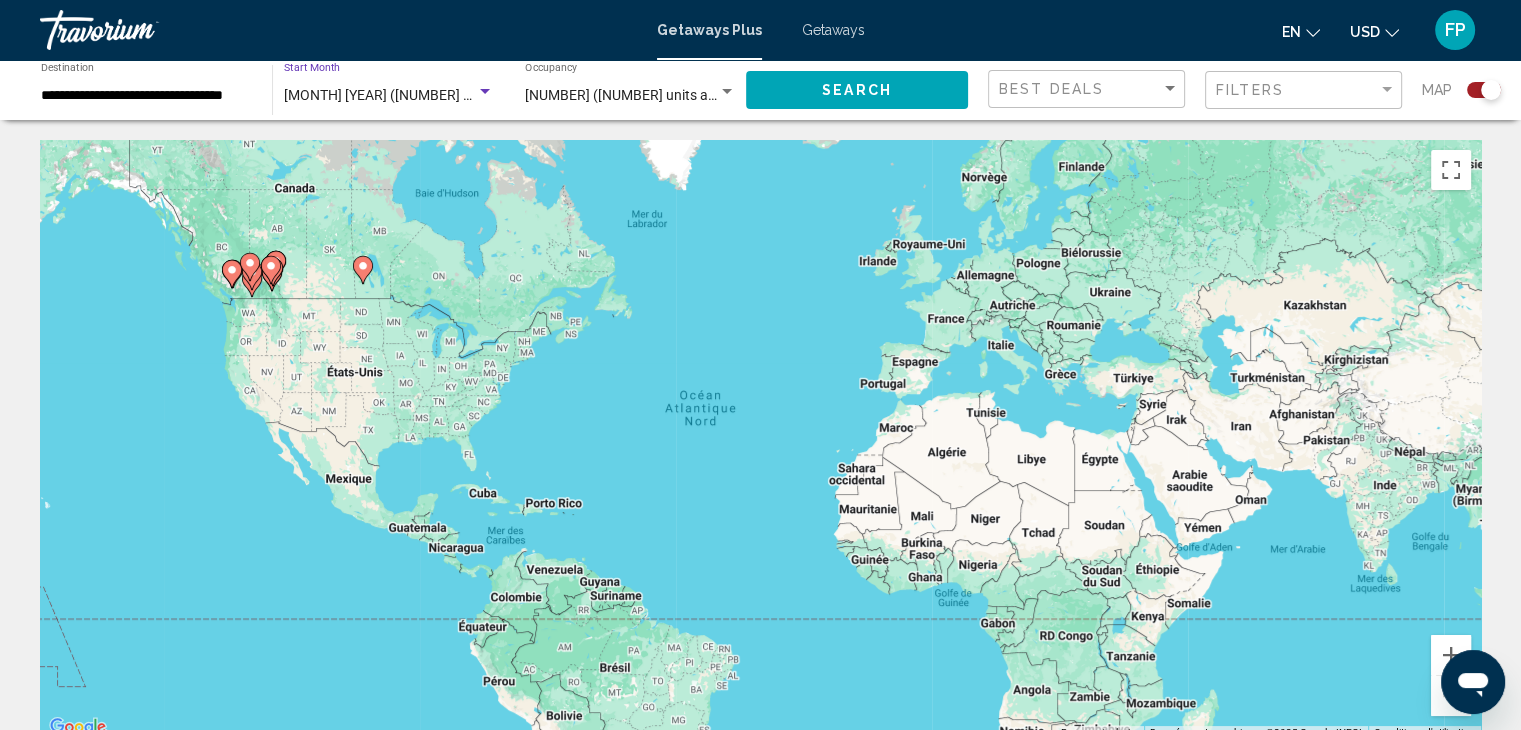 scroll, scrollTop: 2, scrollLeft: 0, axis: vertical 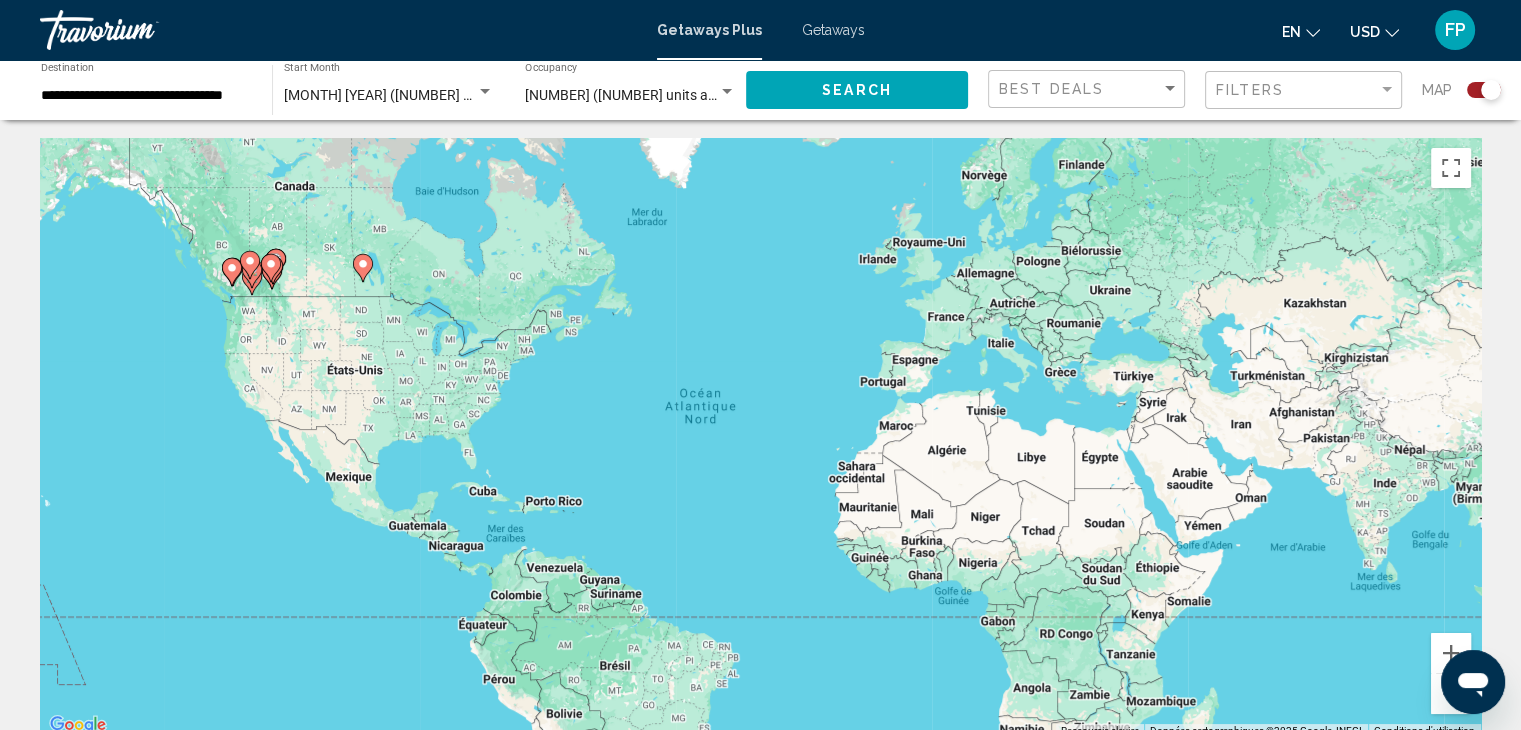 click on "Pour activer le glissement avec le clavier, appuyez sur Alt+Entrée. Une fois ce mode activé, utilisez les touches fléchées pour déplacer le repère. Pour valider le déplacement, appuyez sur Entrée. Pour annuler, appuyez sur Échap." at bounding box center [760, 438] 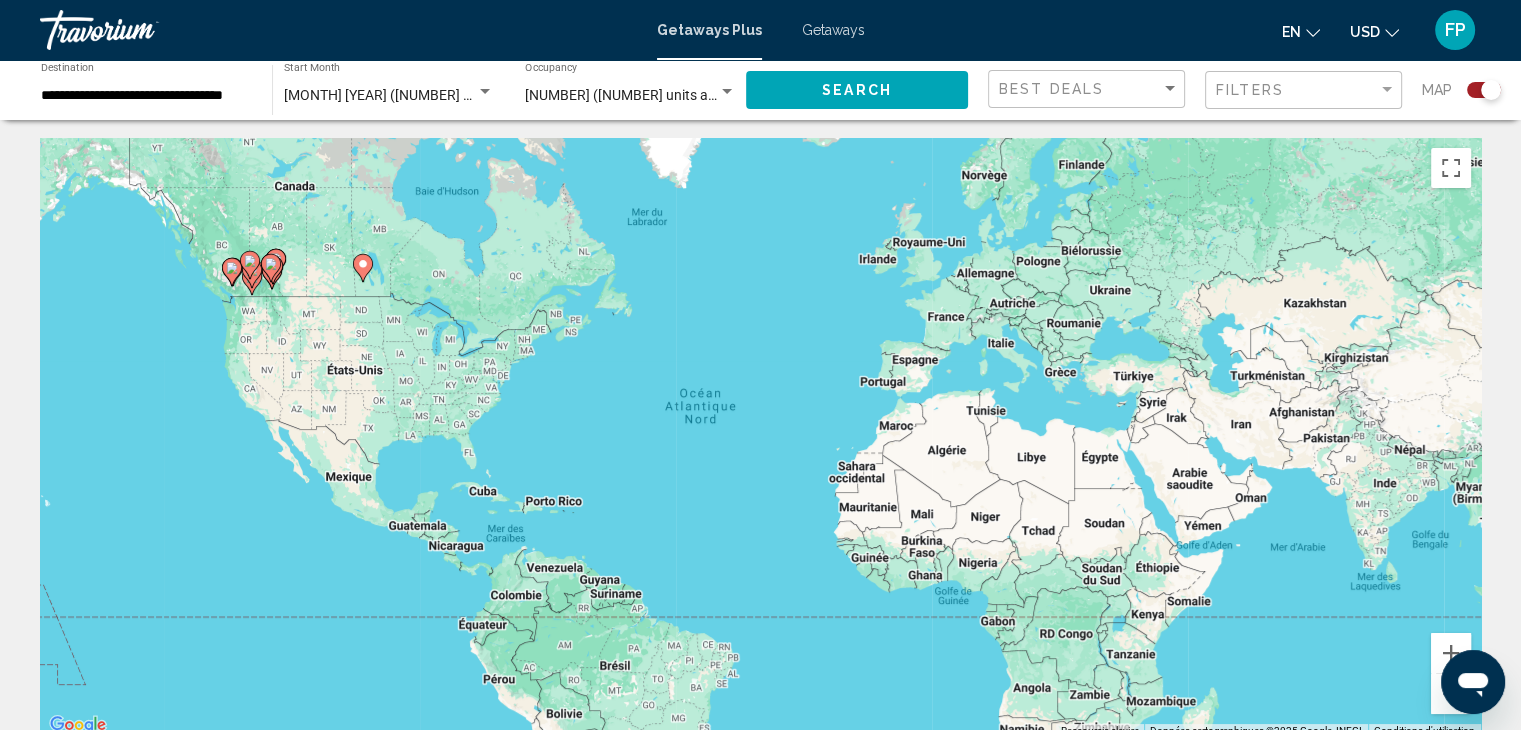 scroll, scrollTop: 0, scrollLeft: 0, axis: both 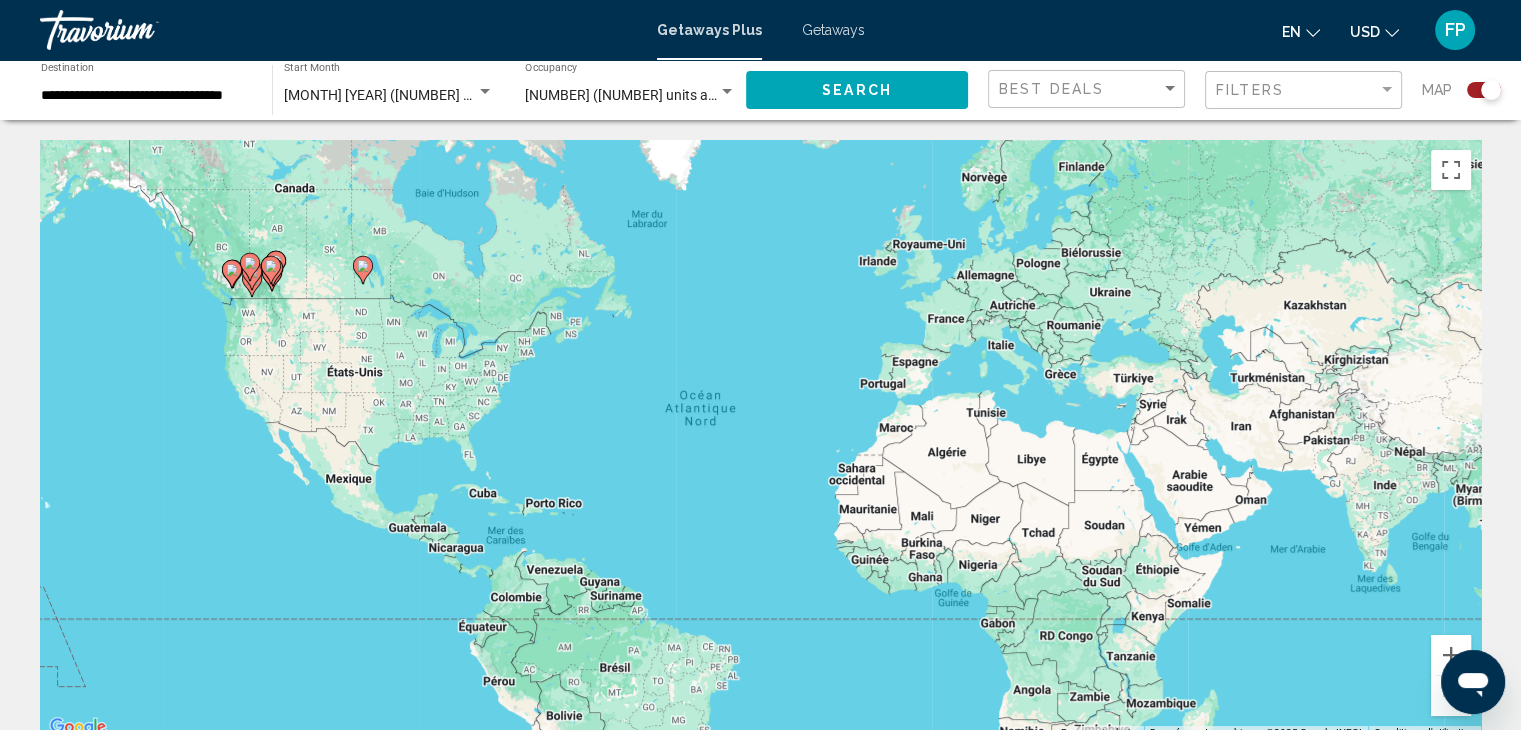 click on "[MONTH] [YEAR] ([NUMBER] units available) Start Month All Start Months" 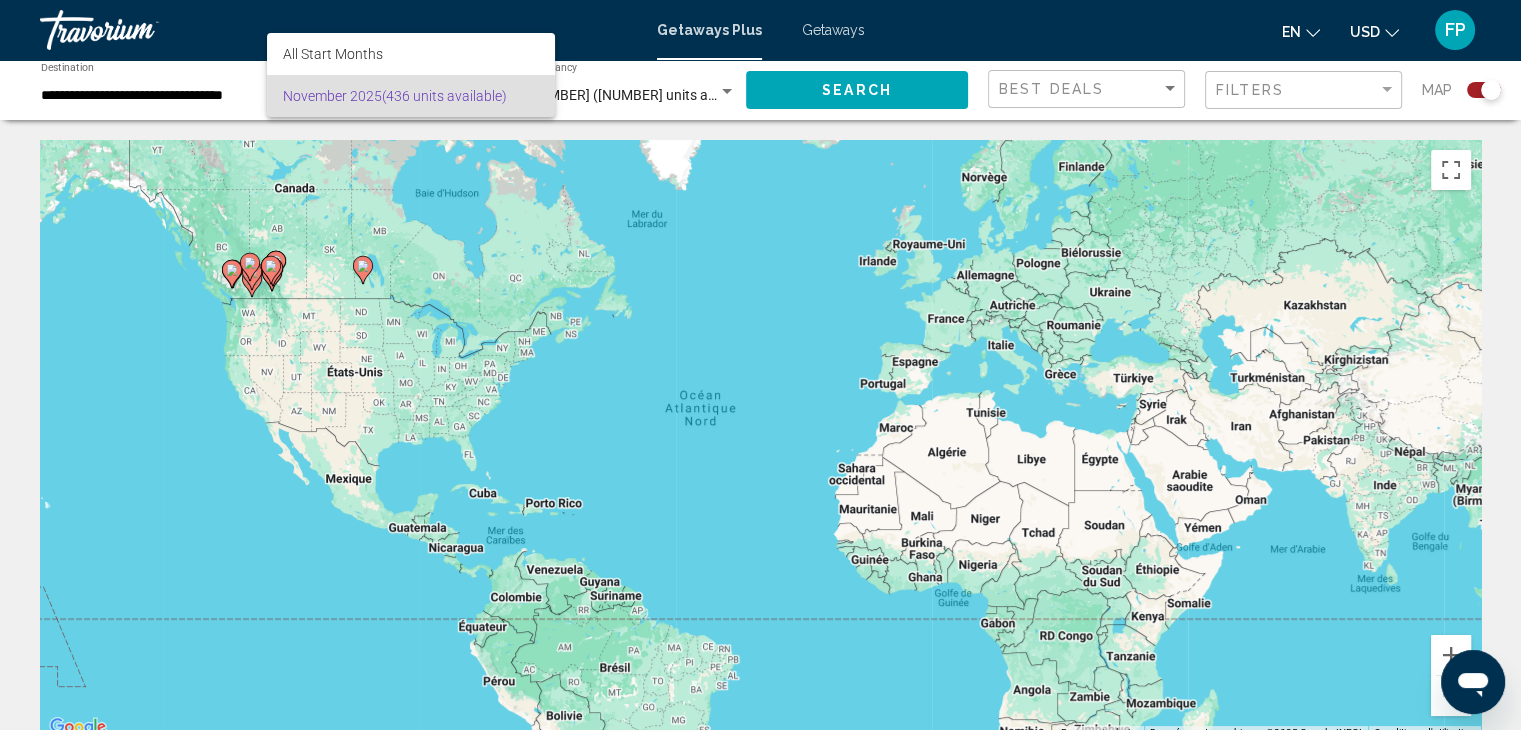 click on "[MONTH] [YEAR] ([NUMBER] units available)" at bounding box center (411, 96) 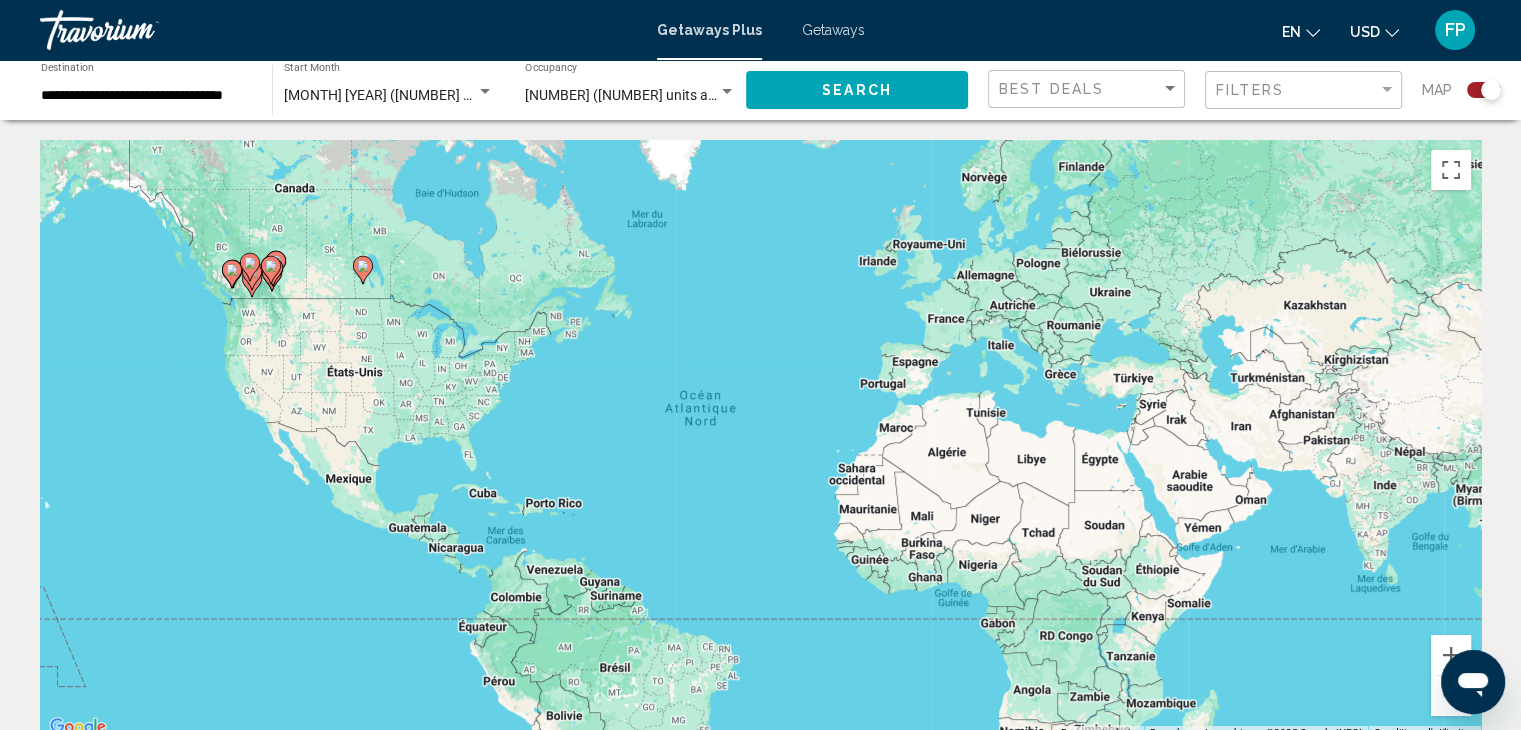 click at bounding box center [273, 272] 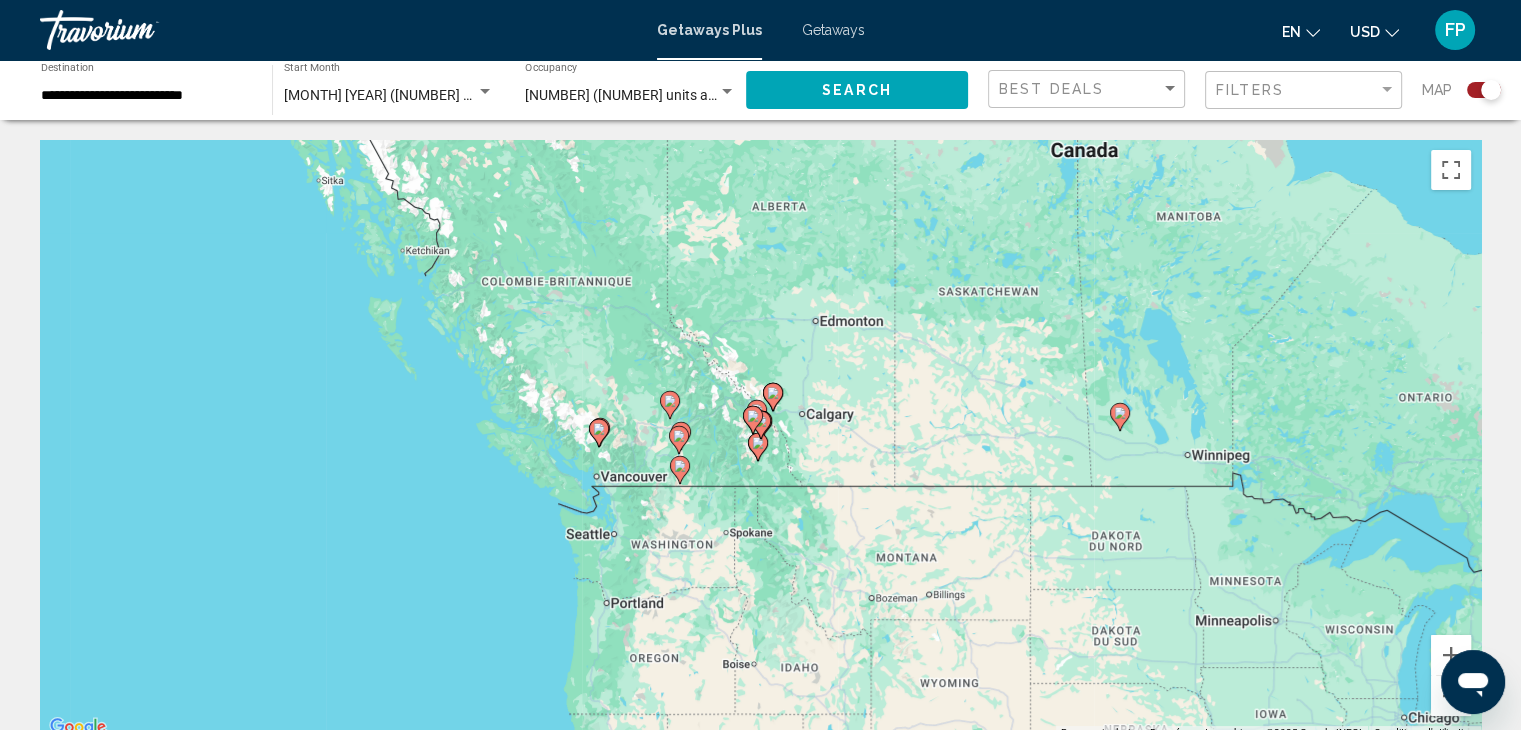 click 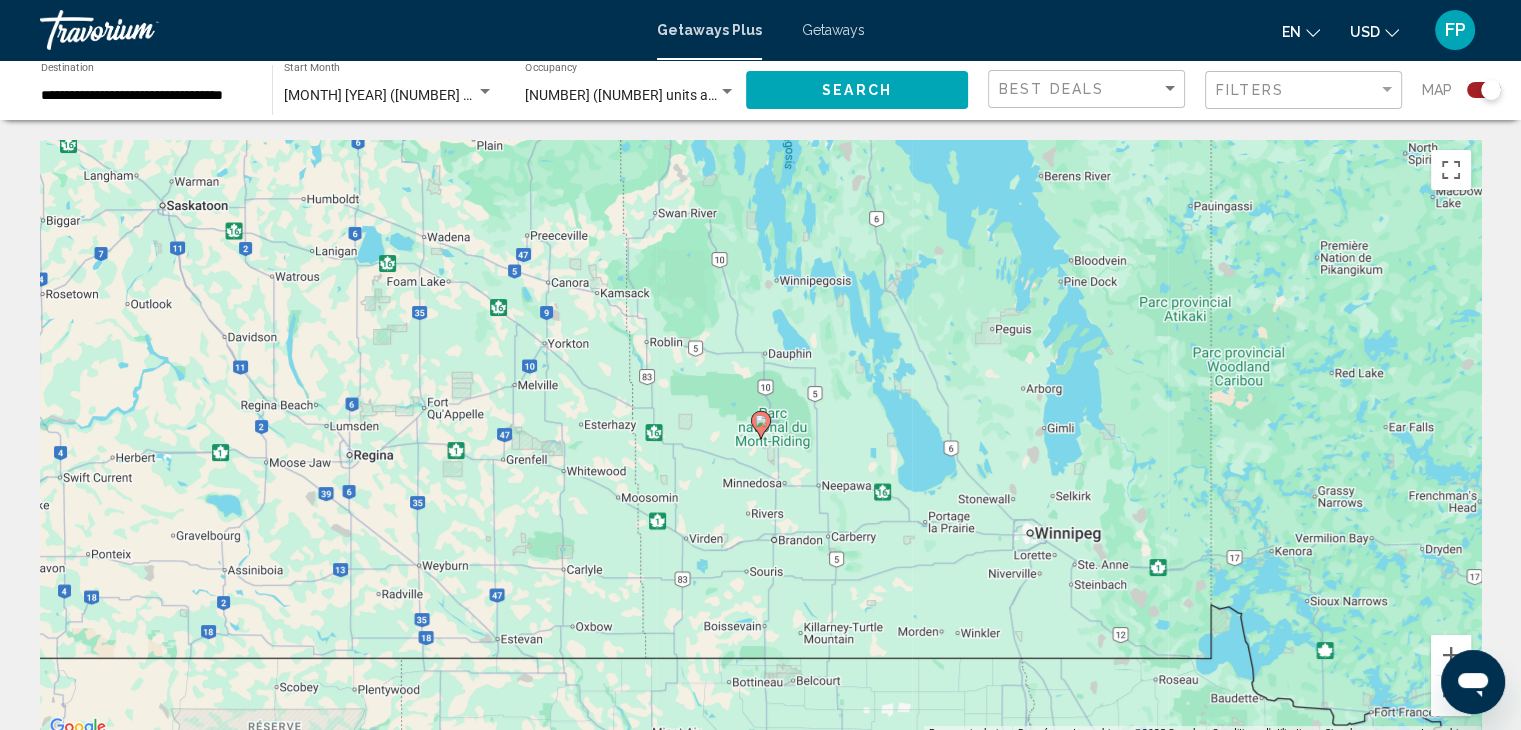 click 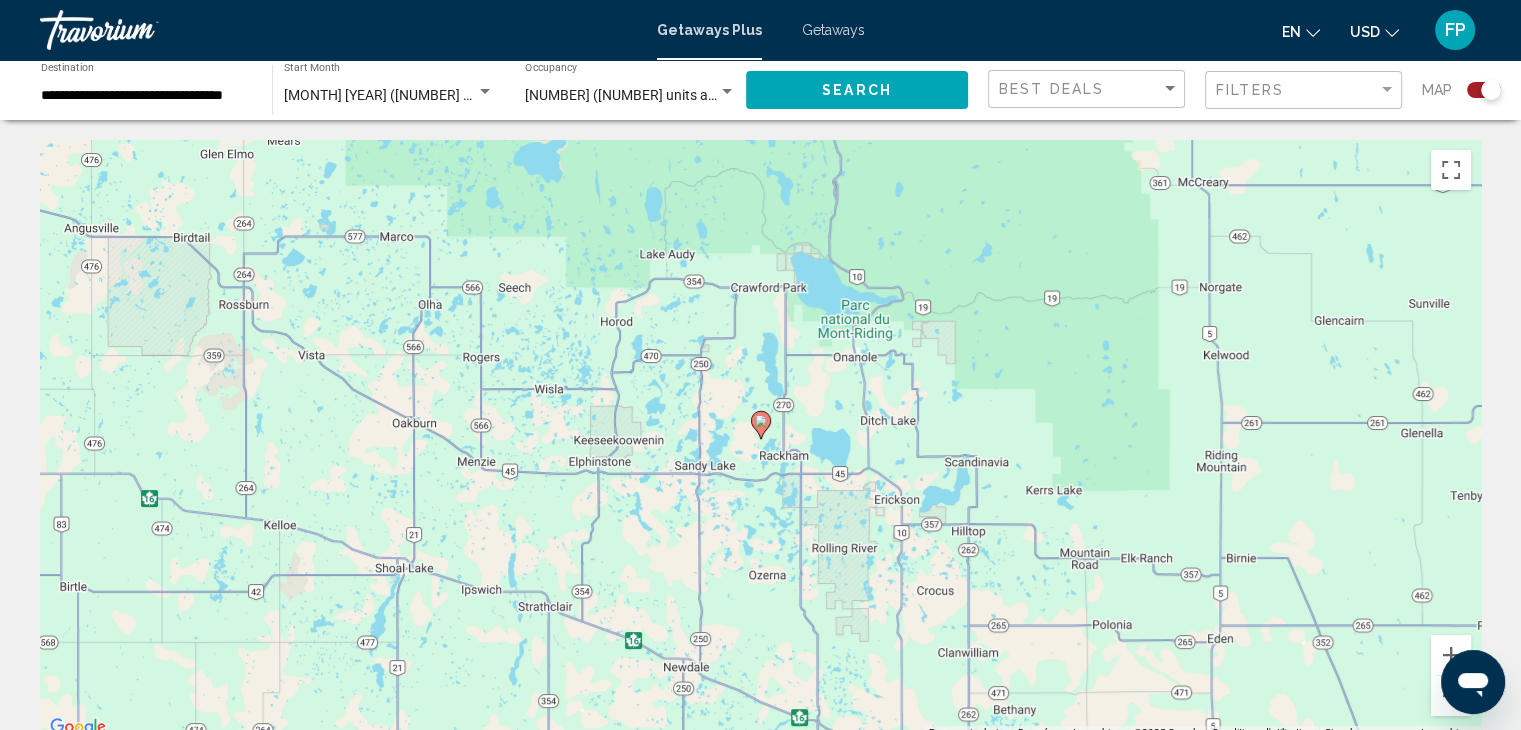 click 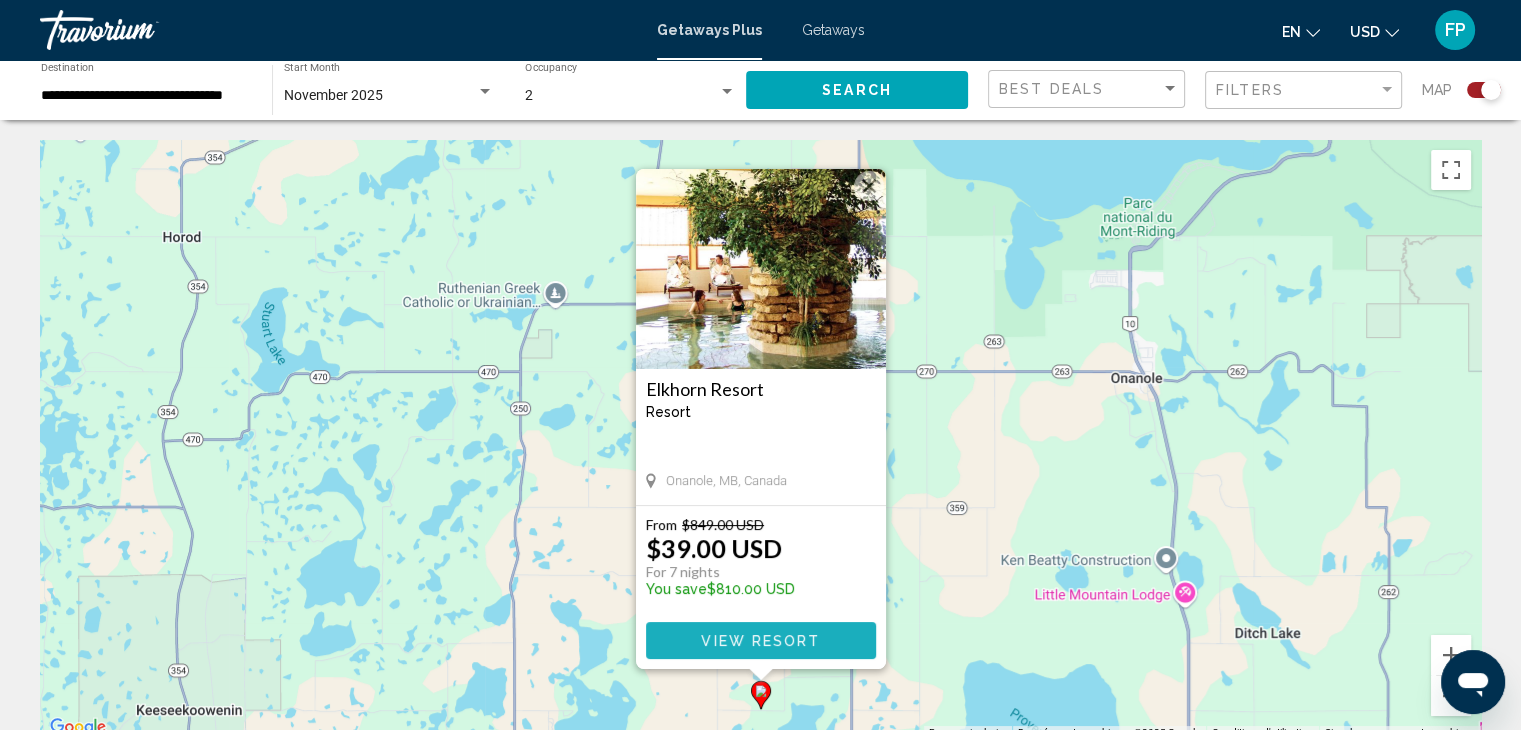 click on "View Resort" at bounding box center [760, 641] 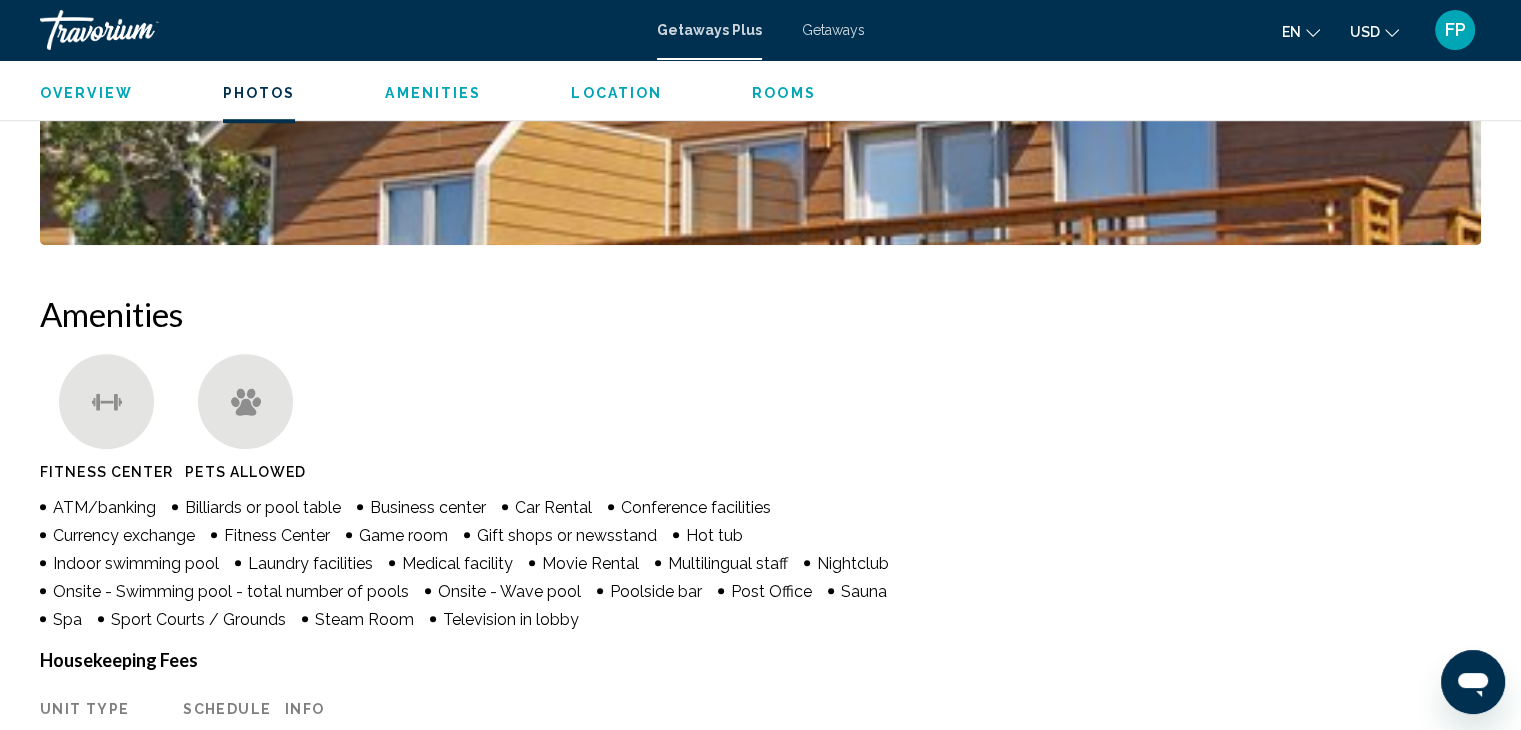 scroll, scrollTop: 1336, scrollLeft: 0, axis: vertical 